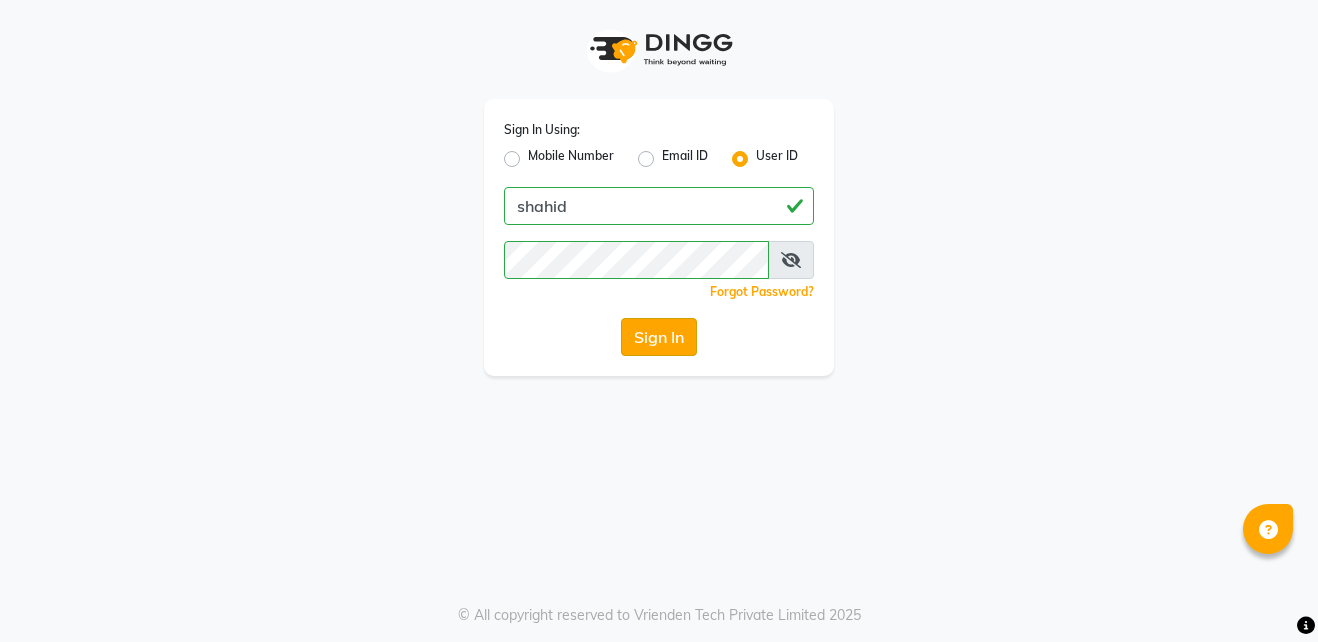 scroll, scrollTop: 0, scrollLeft: 0, axis: both 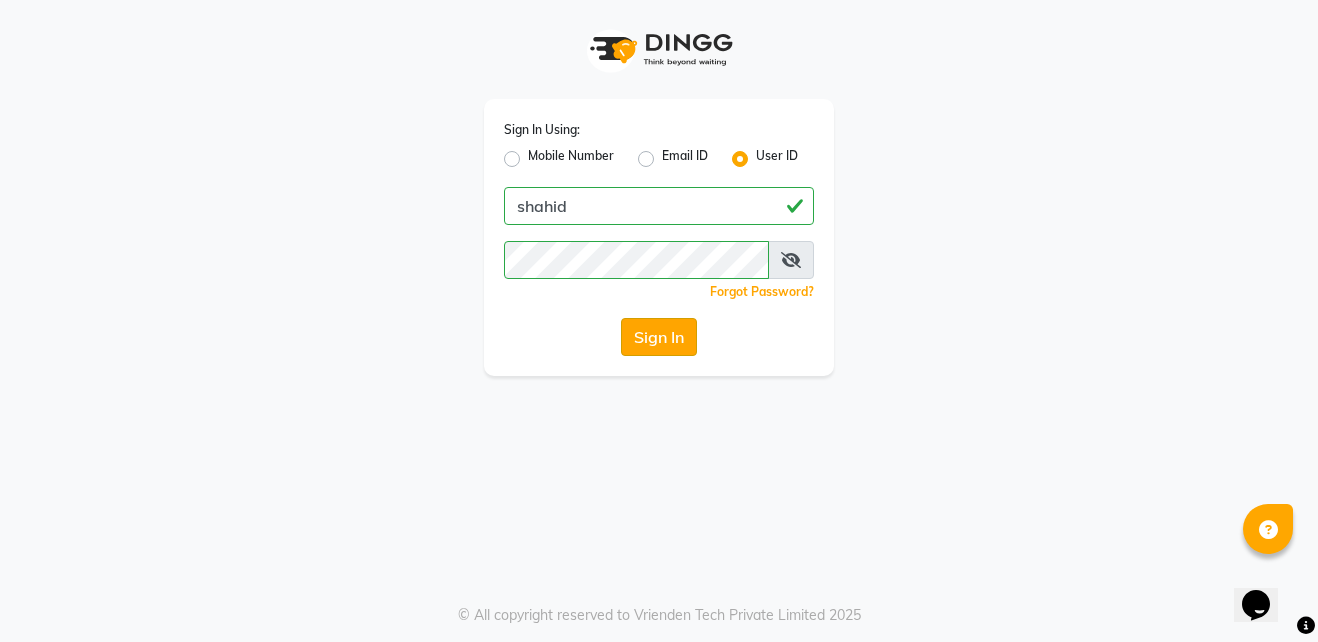 click on "Sign In" 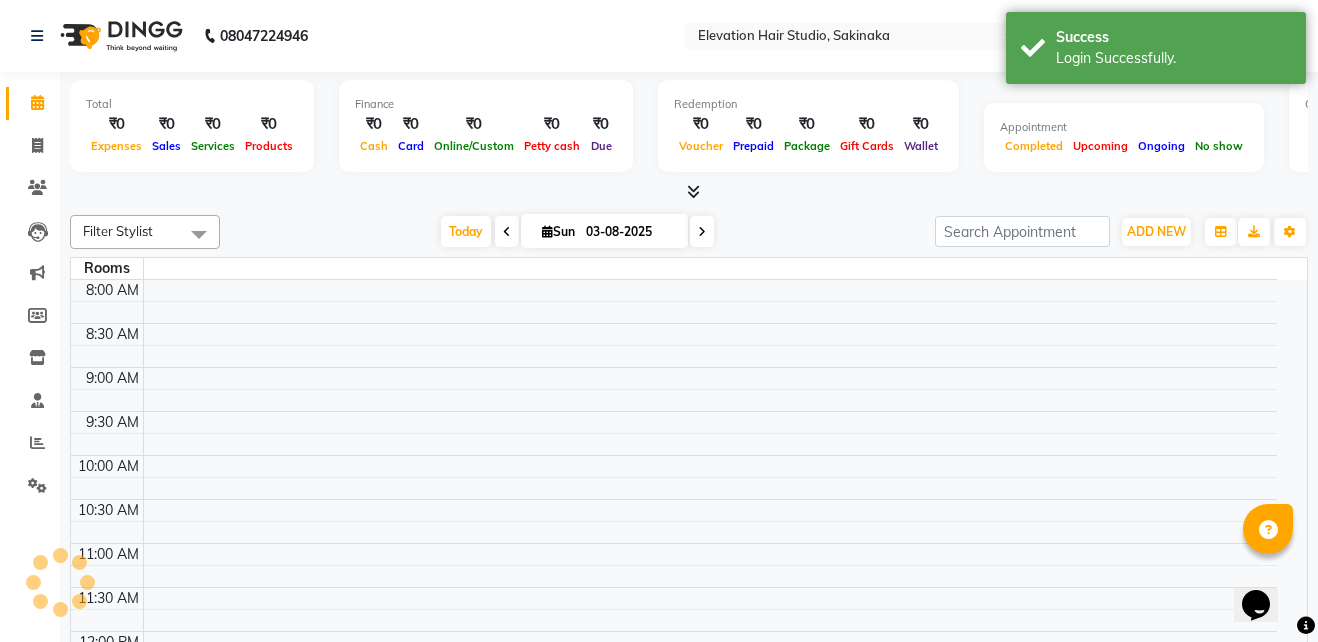 select on "en" 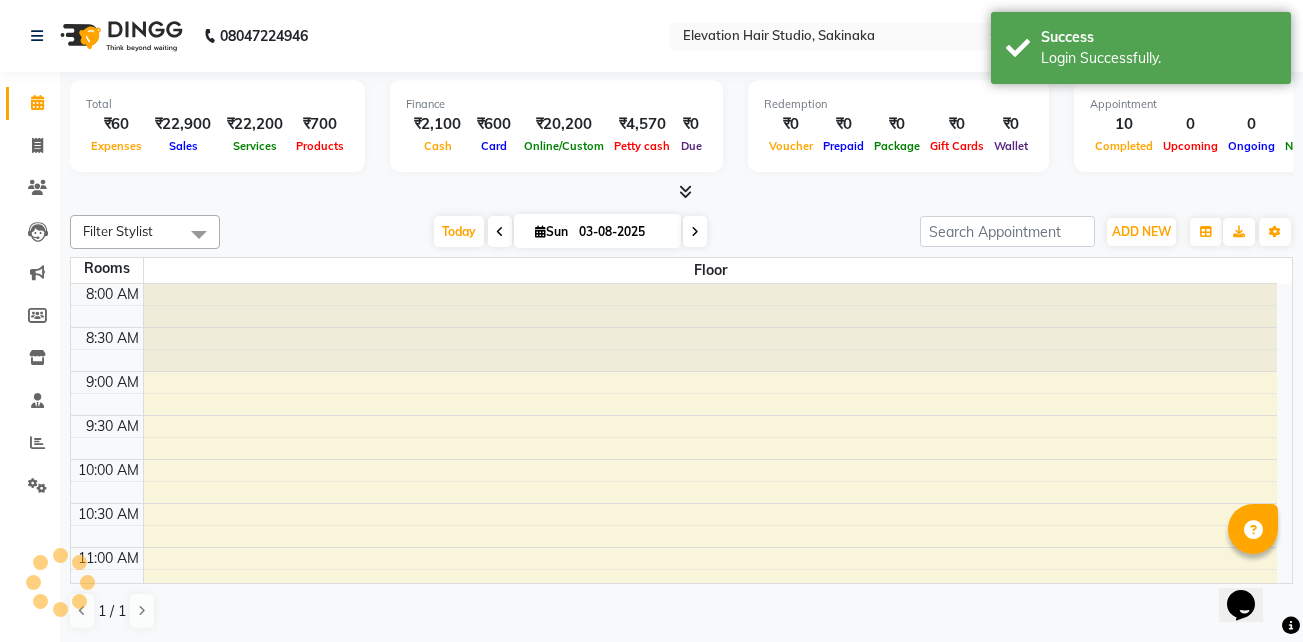 scroll, scrollTop: 0, scrollLeft: 0, axis: both 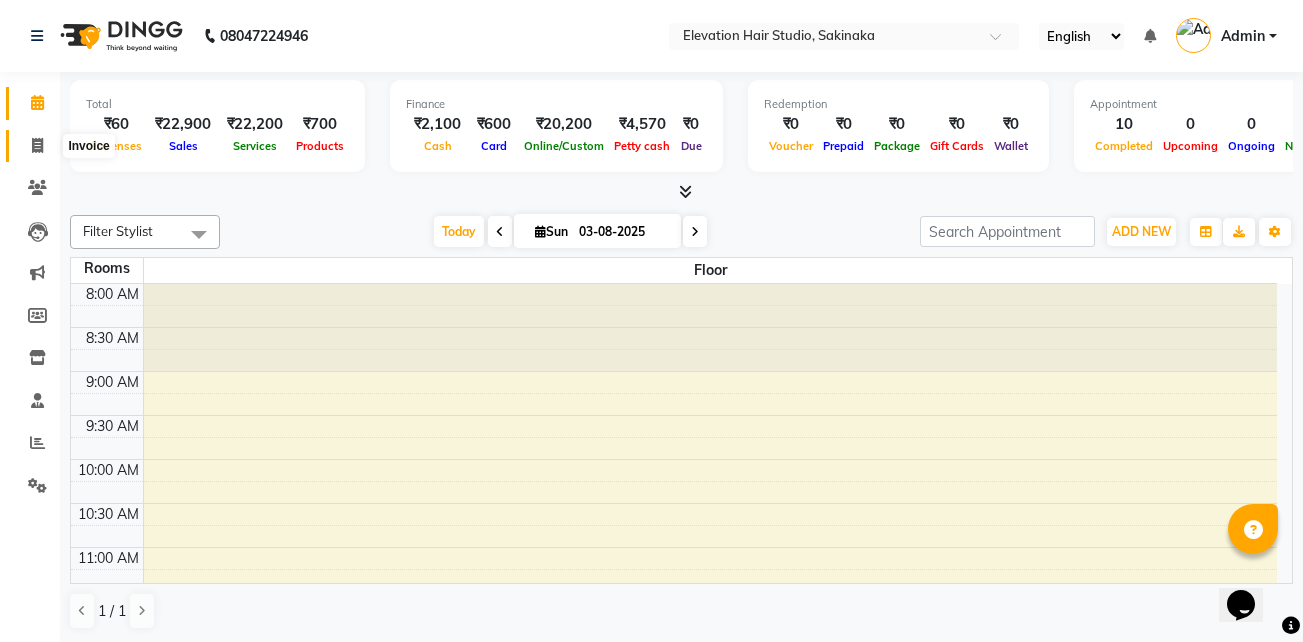 click 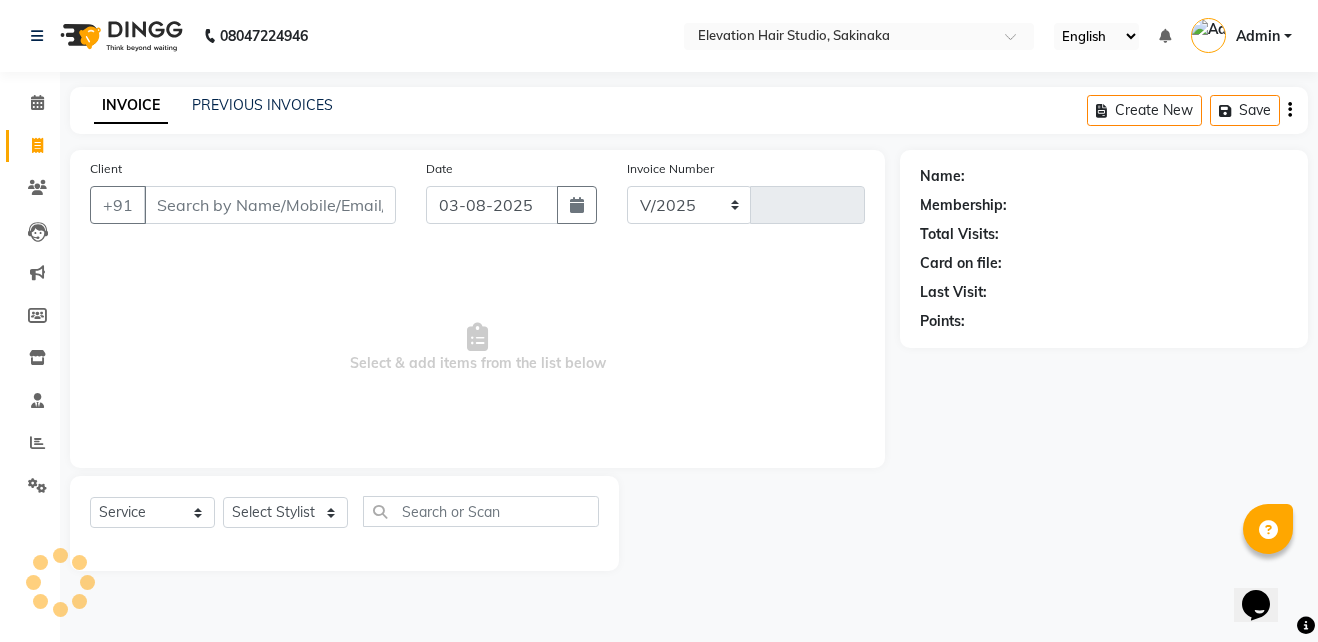 select on "4949" 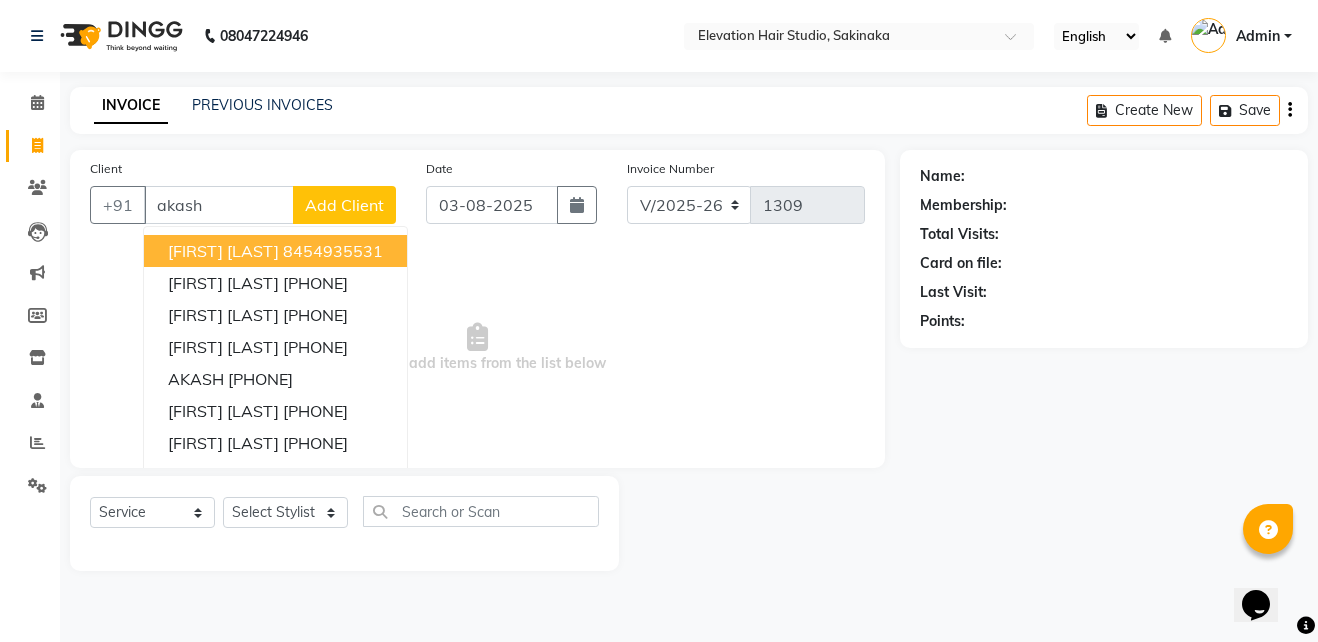 click on "[FIRST] [LAST]" at bounding box center [223, 251] 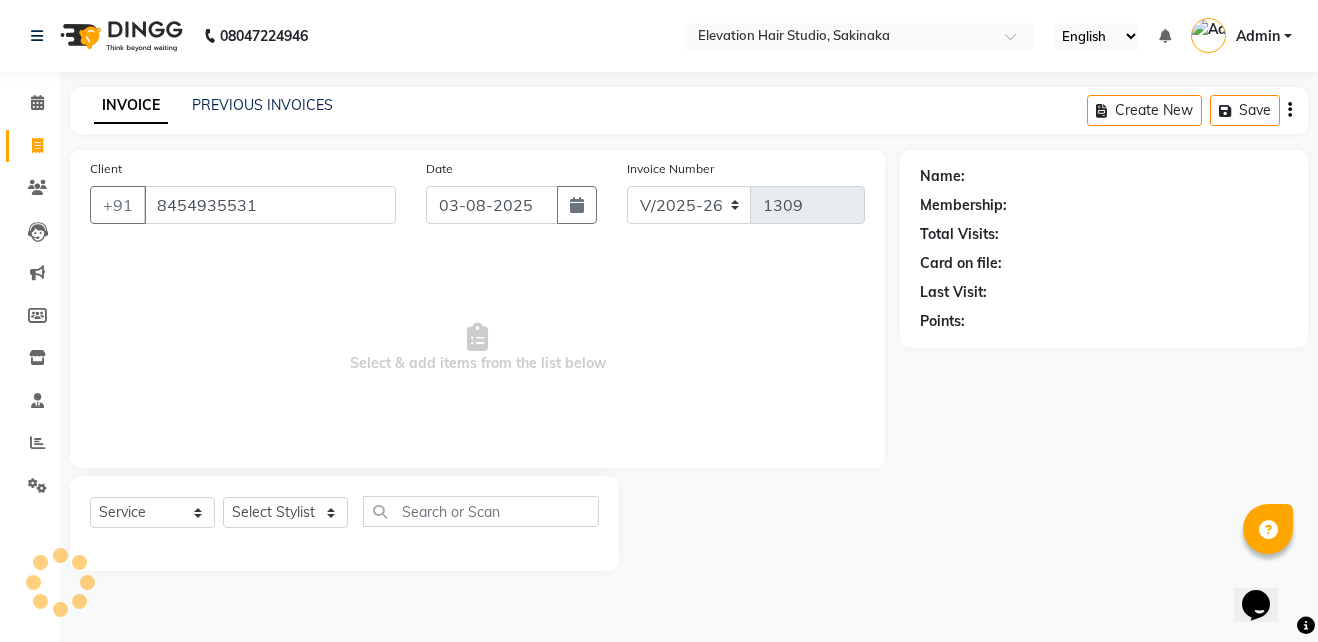 type on "8454935531" 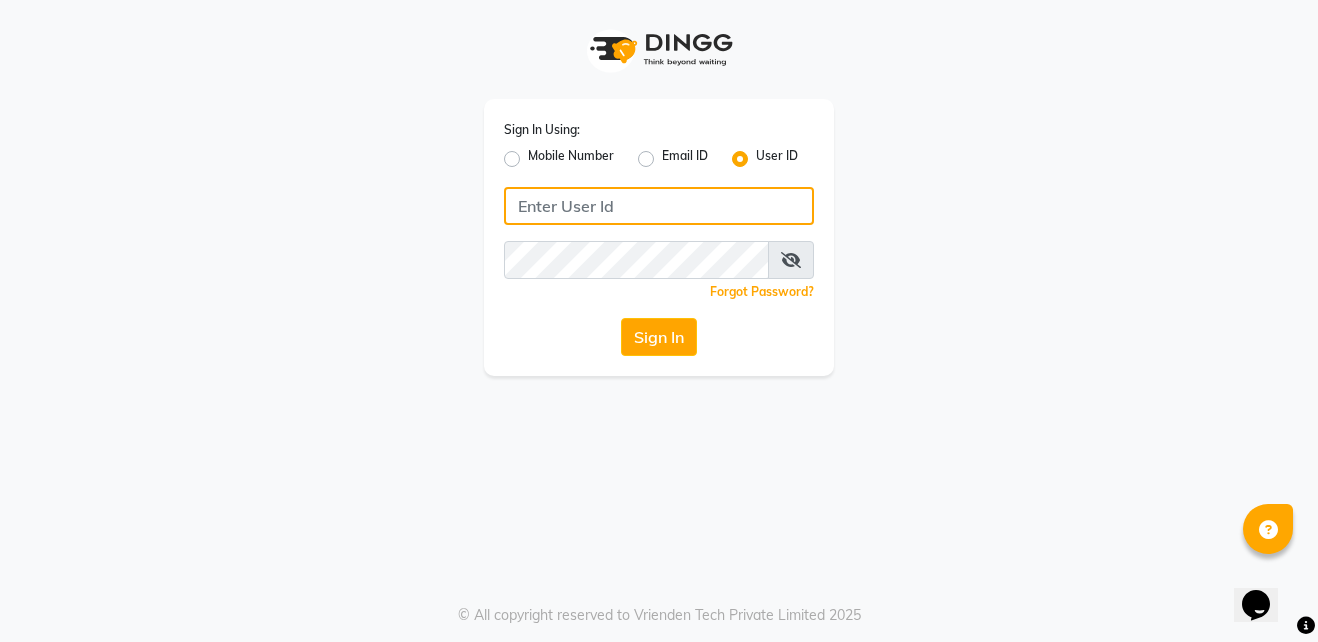type on "shahid" 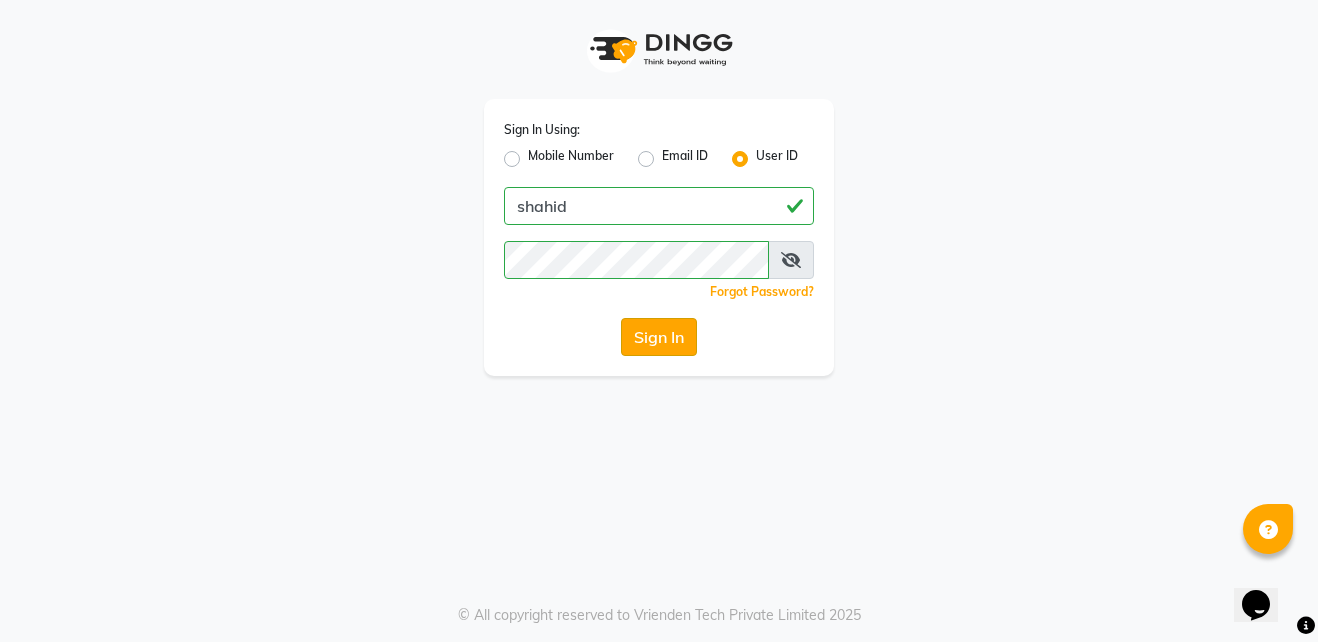 click on "Sign In" 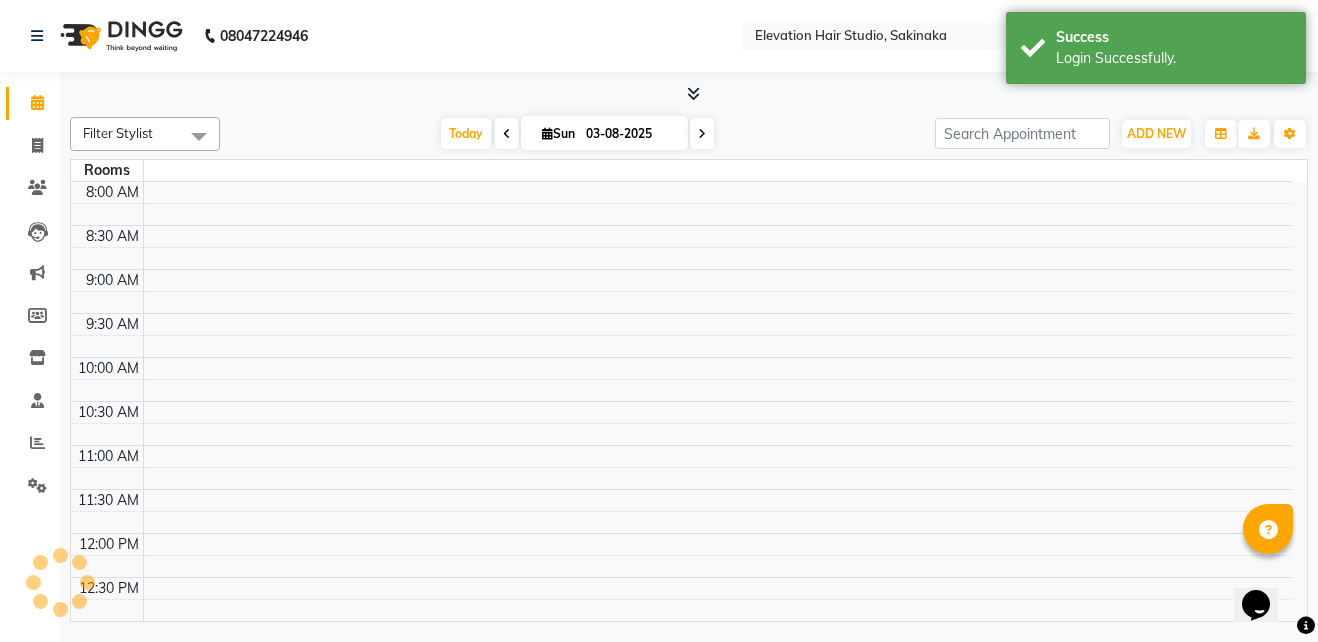 select on "en" 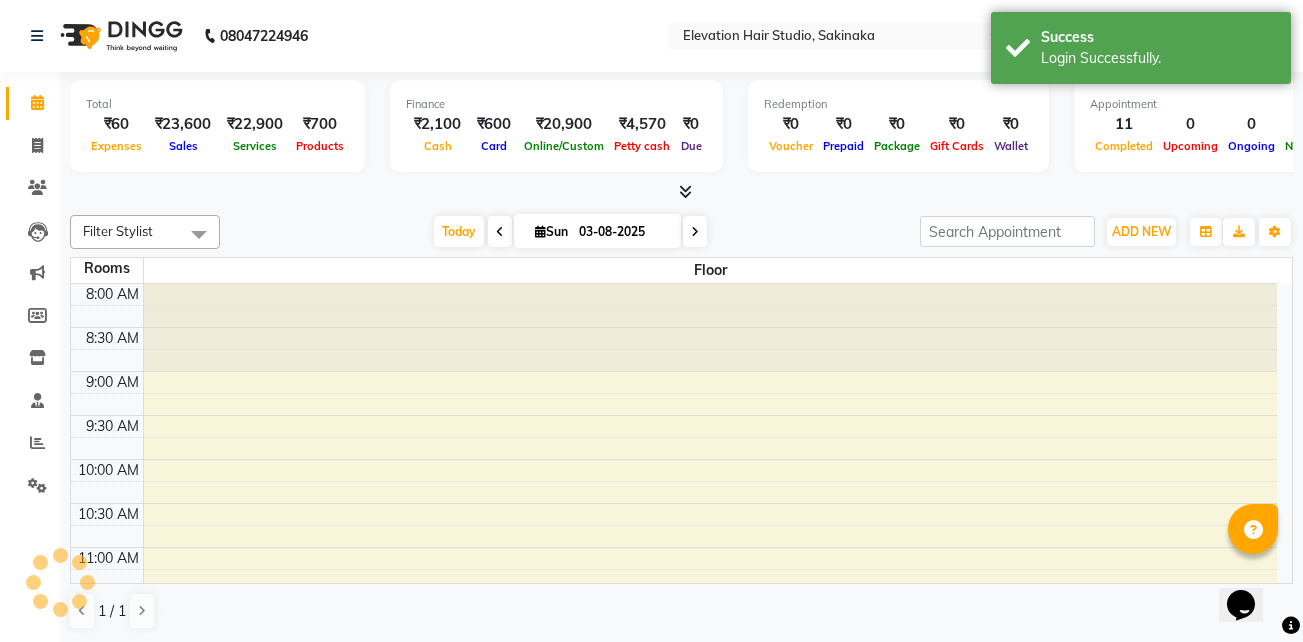scroll, scrollTop: 0, scrollLeft: 0, axis: both 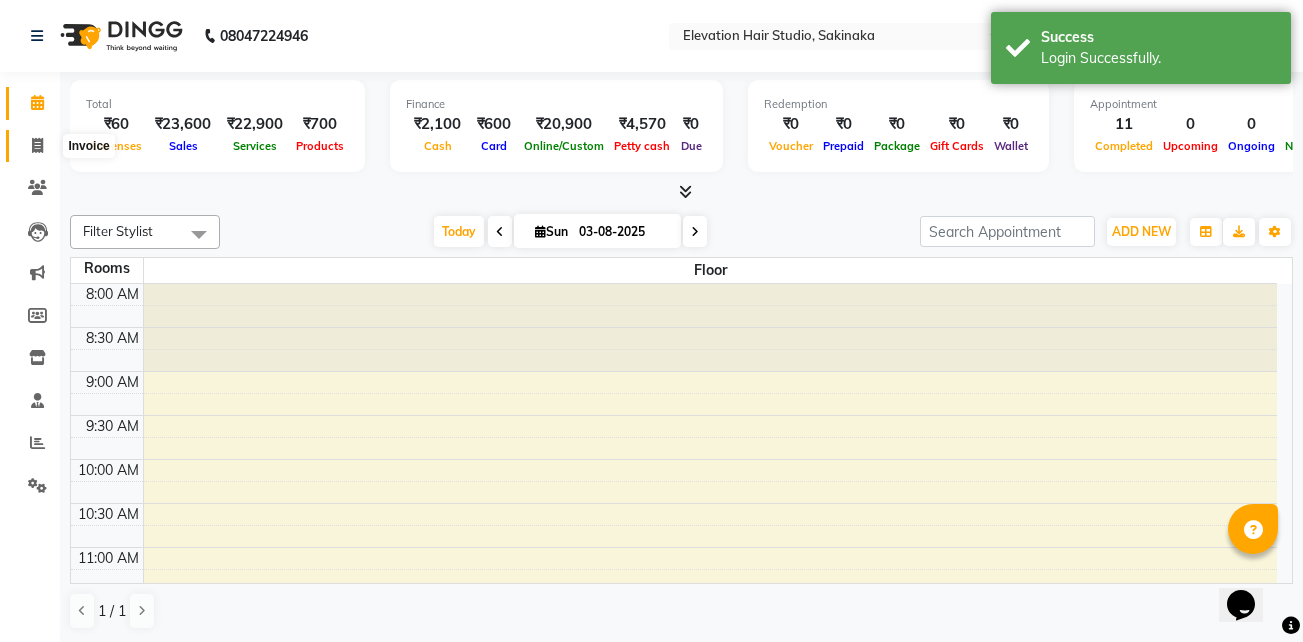 click 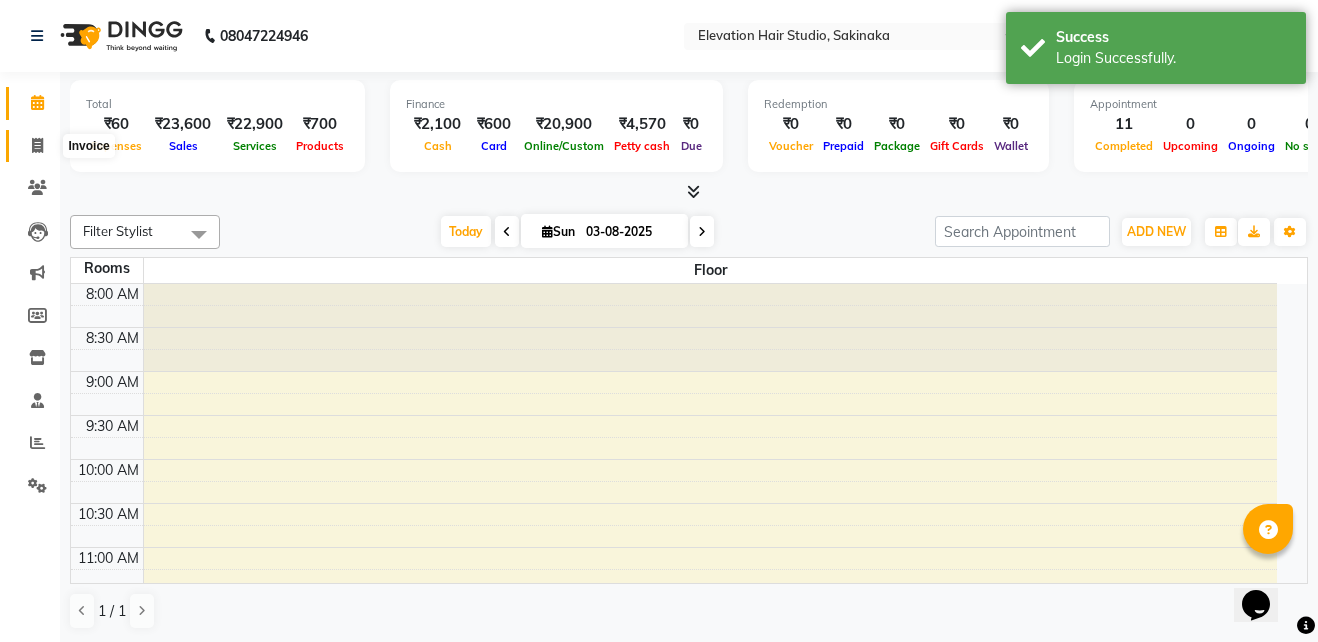 select on "service" 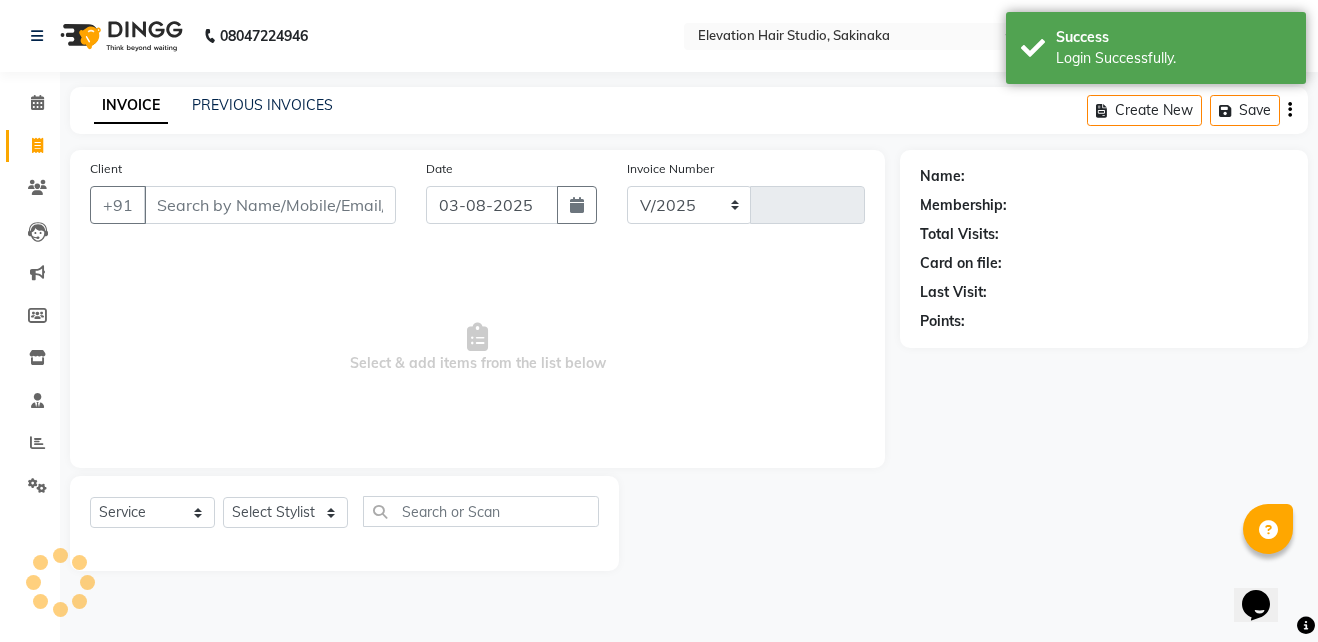select on "4949" 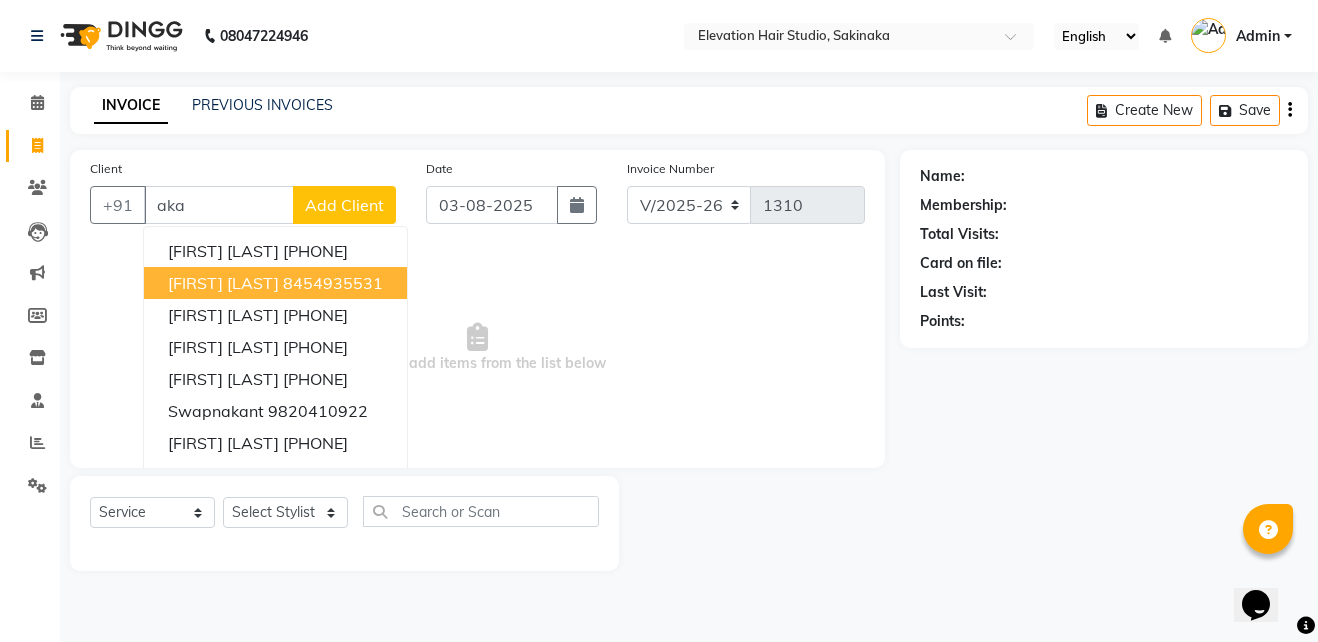 click on "[FIRST] [LAST]" at bounding box center (223, 283) 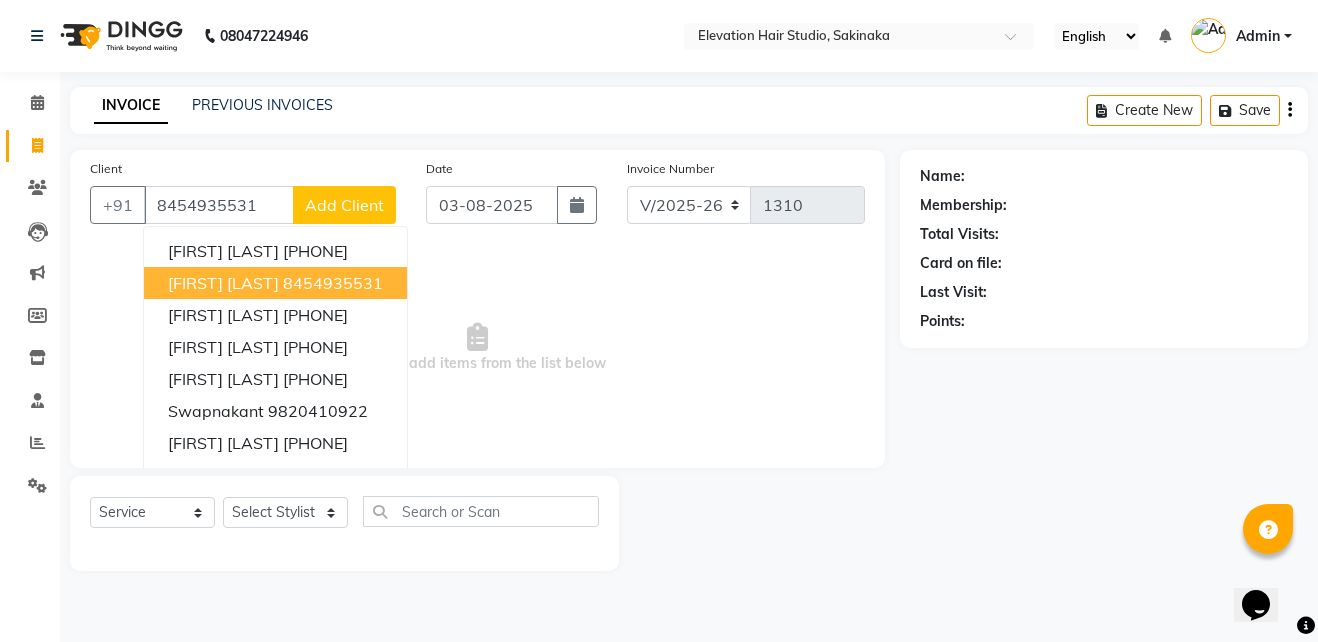 type on "8454935531" 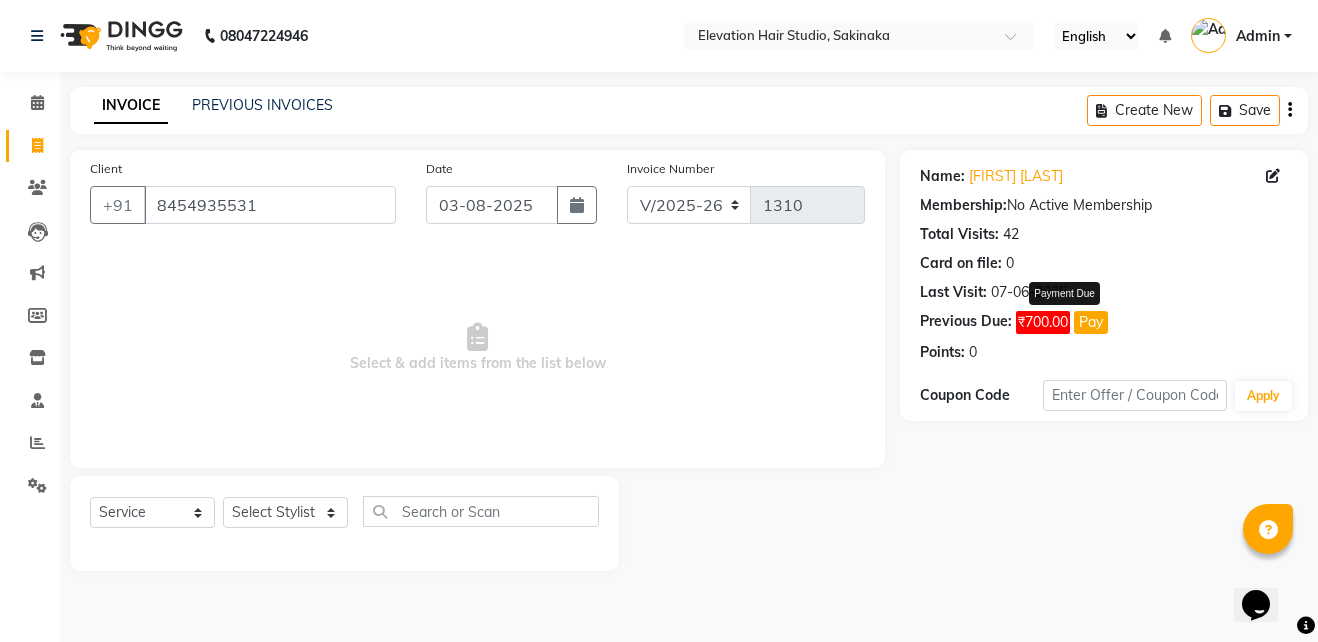 click on "Pay" 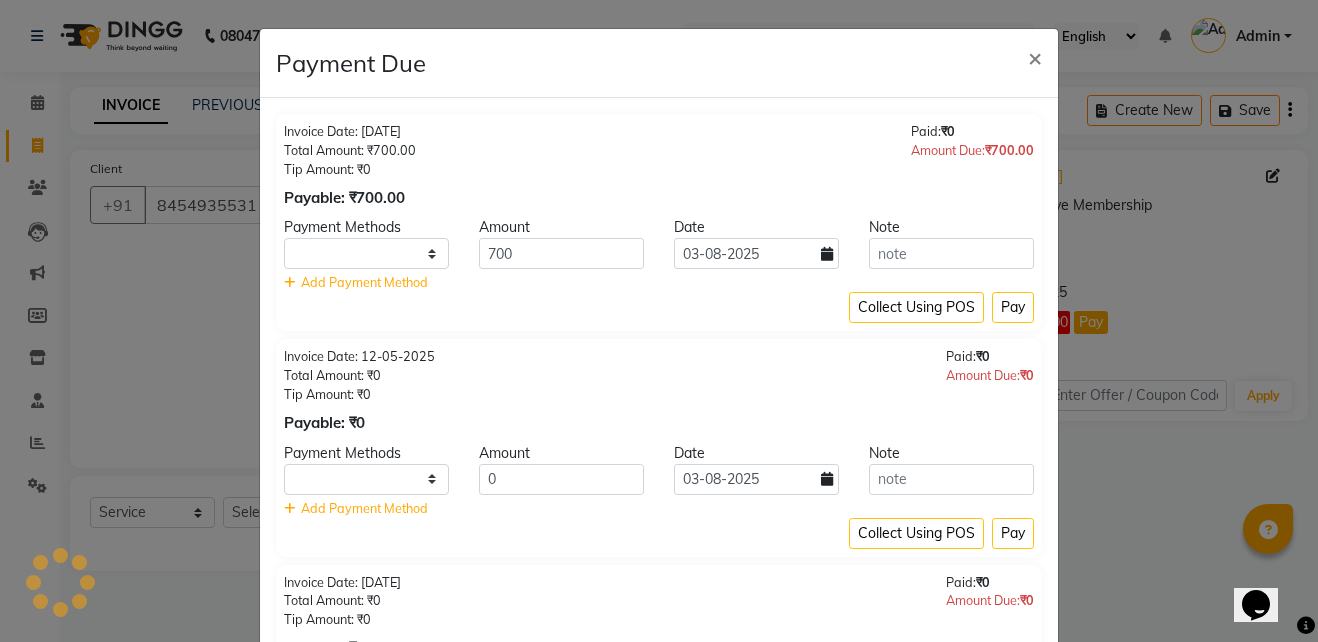 select on "1" 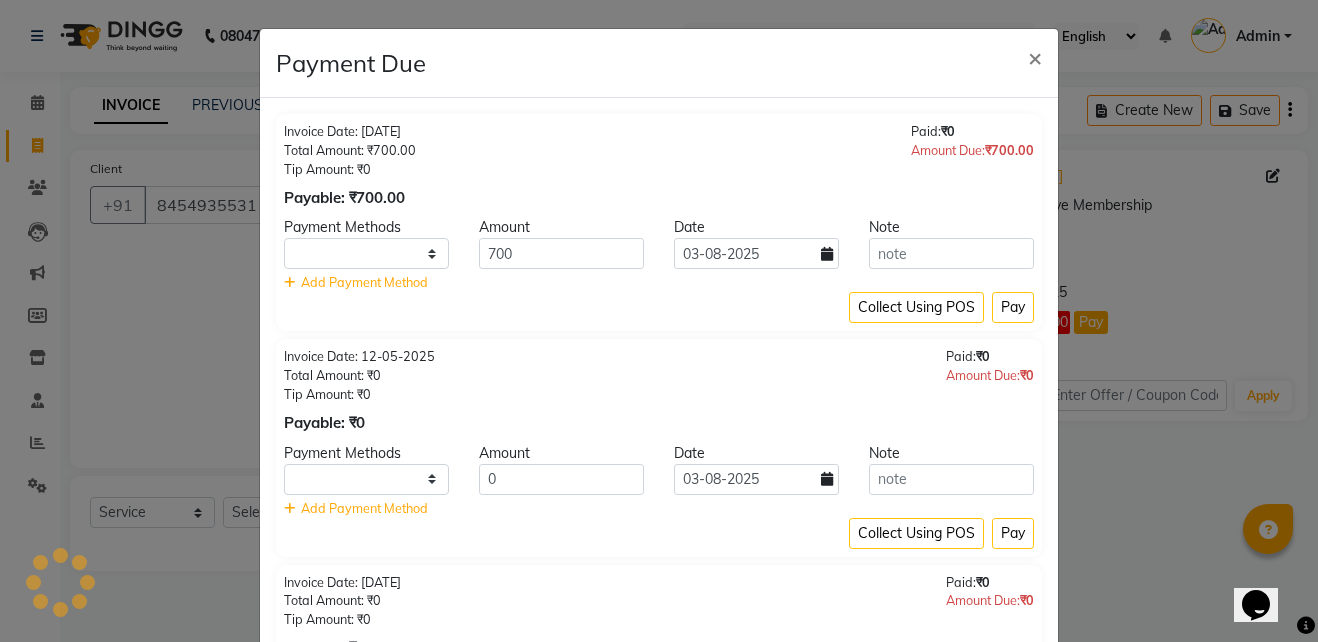 select on "1" 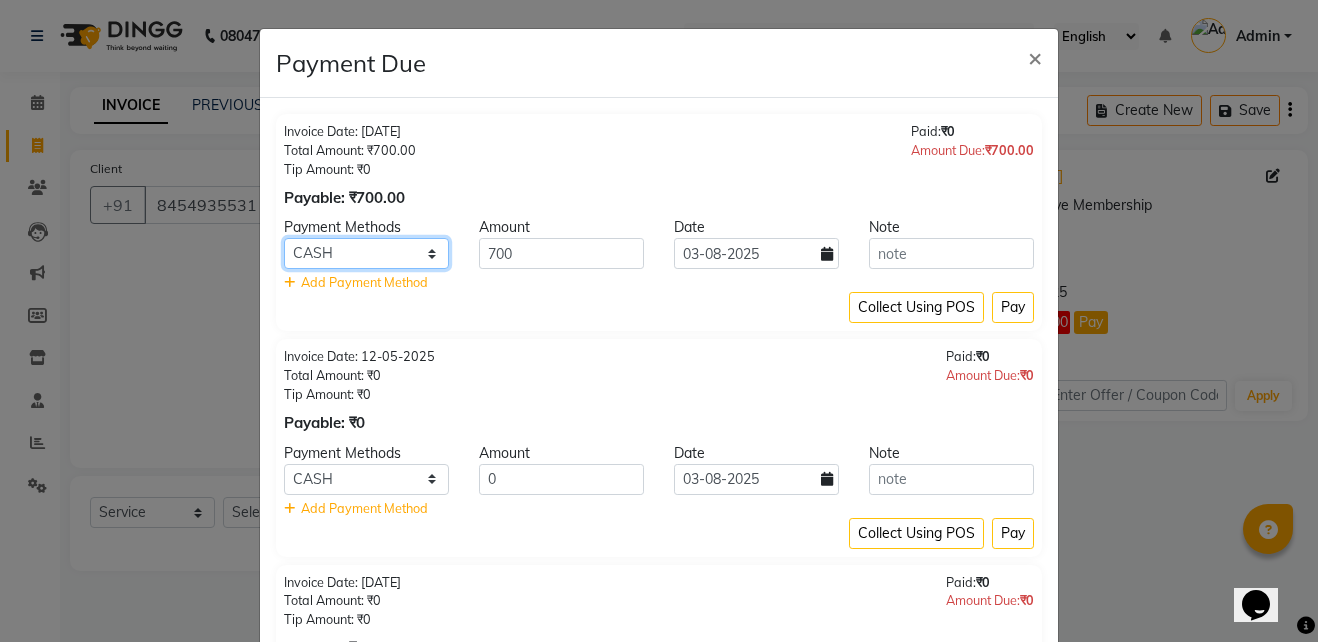 click on "CASH CARD GPay PhonePe Loan Cheque Visa Card BharatPay PayTM" 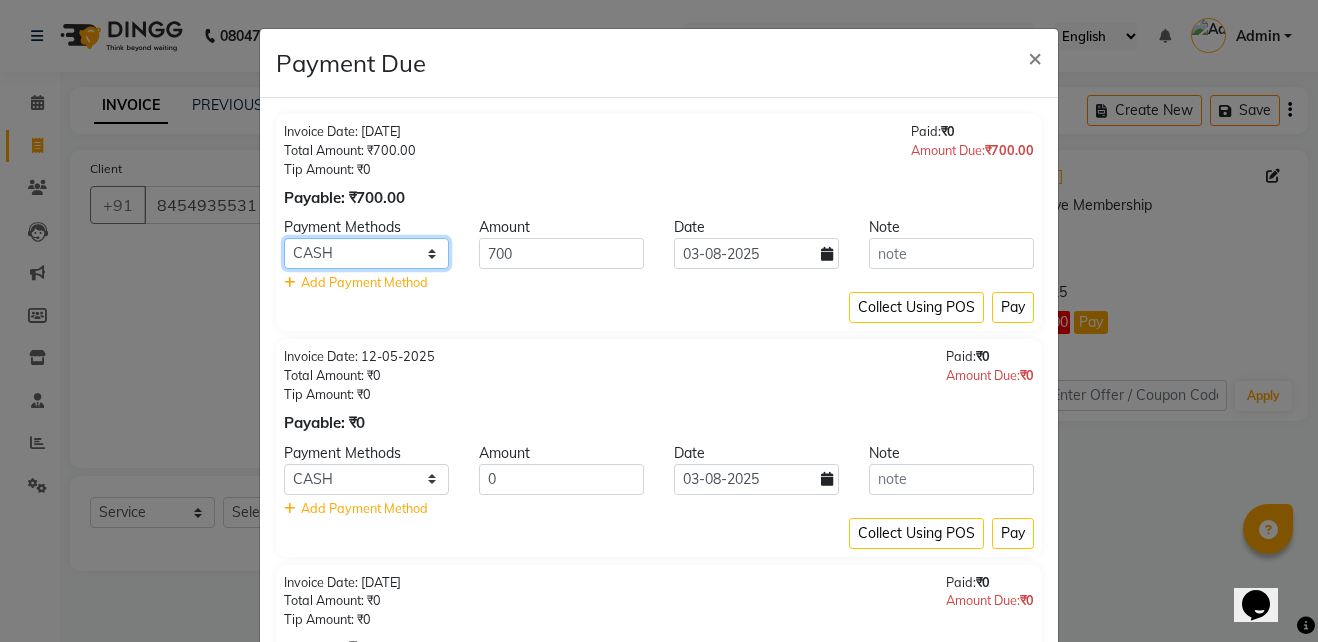 select on "5" 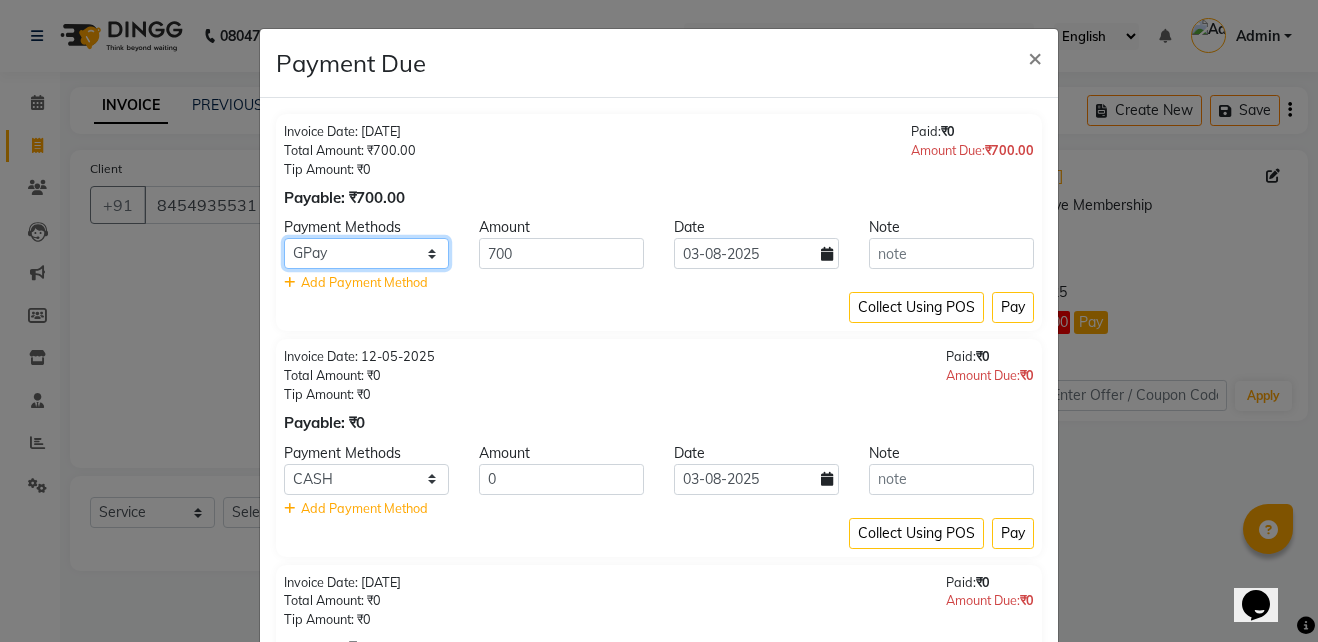 click on "CASH CARD GPay PhonePe Loan Cheque Visa Card BharatPay PayTM" 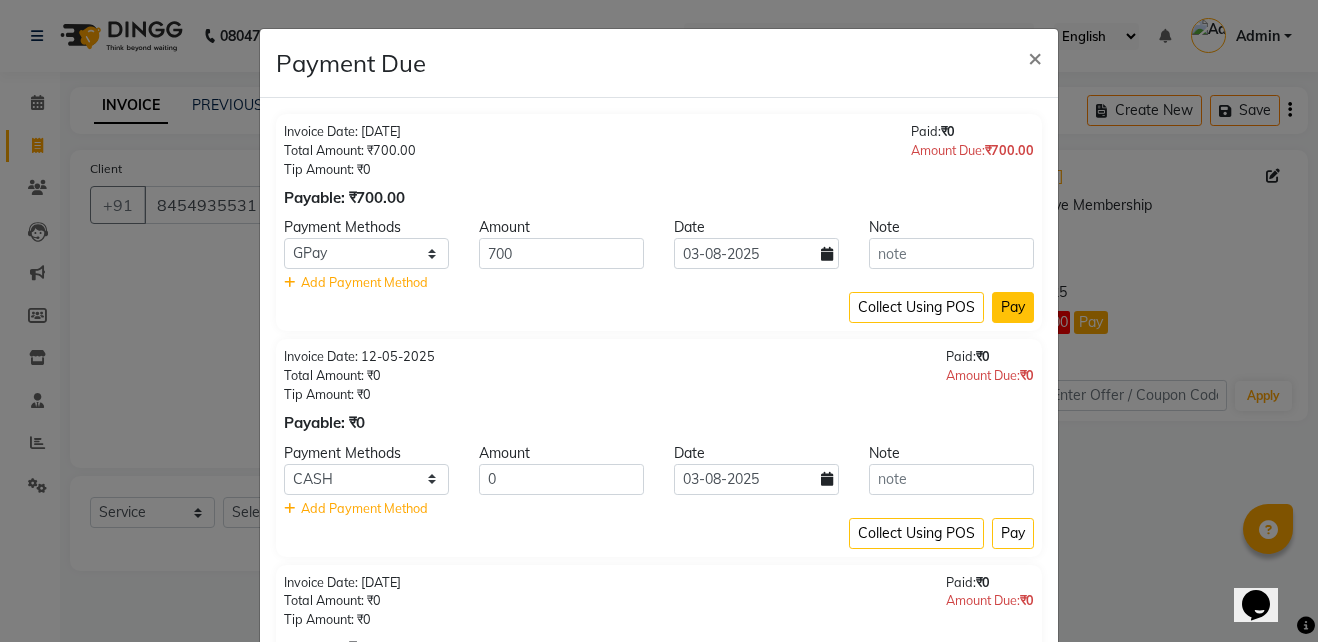 click on "Pay" 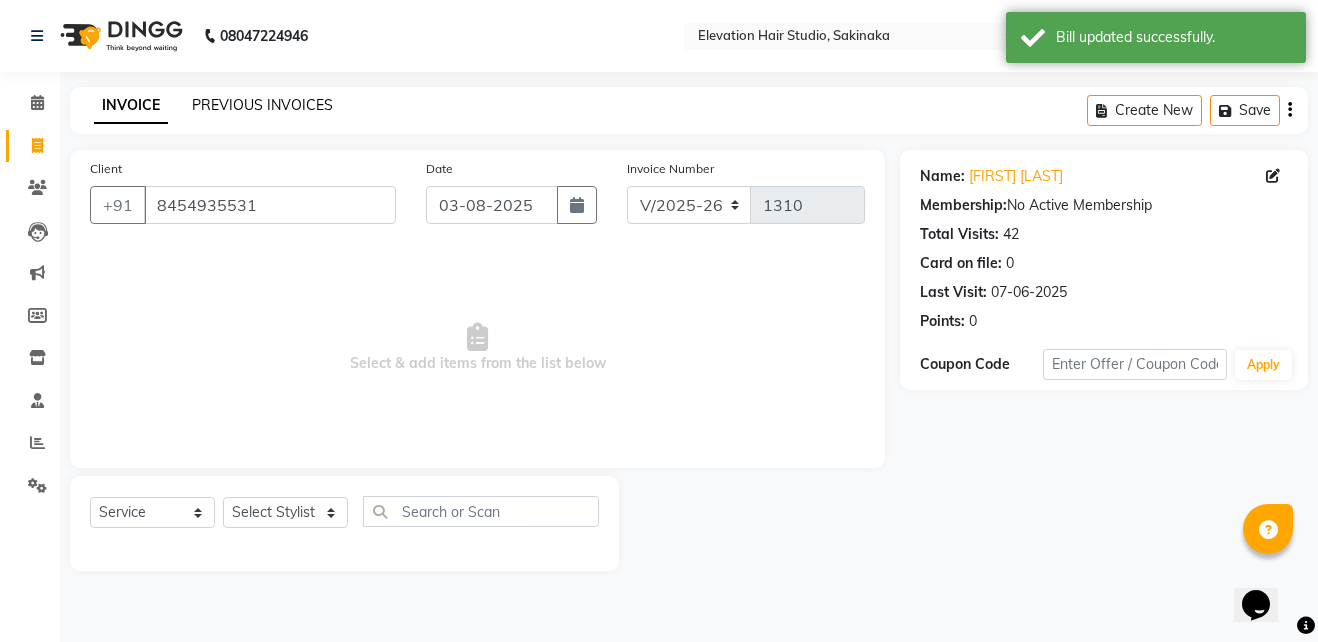 click on "PREVIOUS INVOICES" 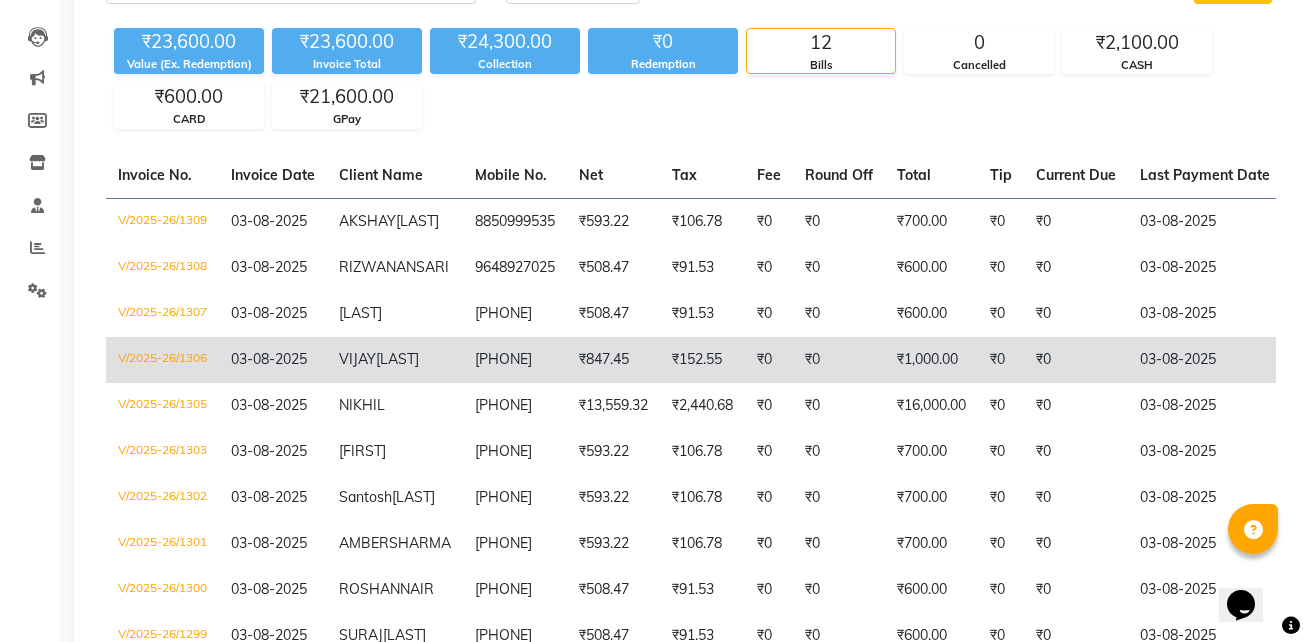 scroll, scrollTop: 196, scrollLeft: 0, axis: vertical 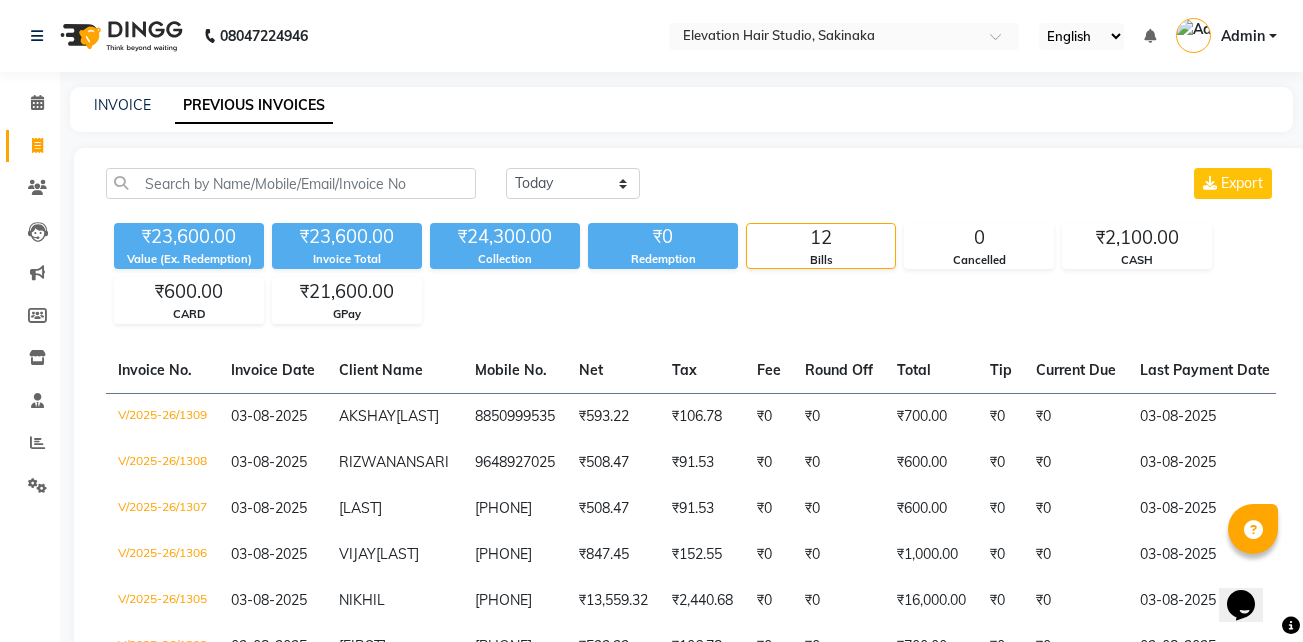 click on "INVOICE" 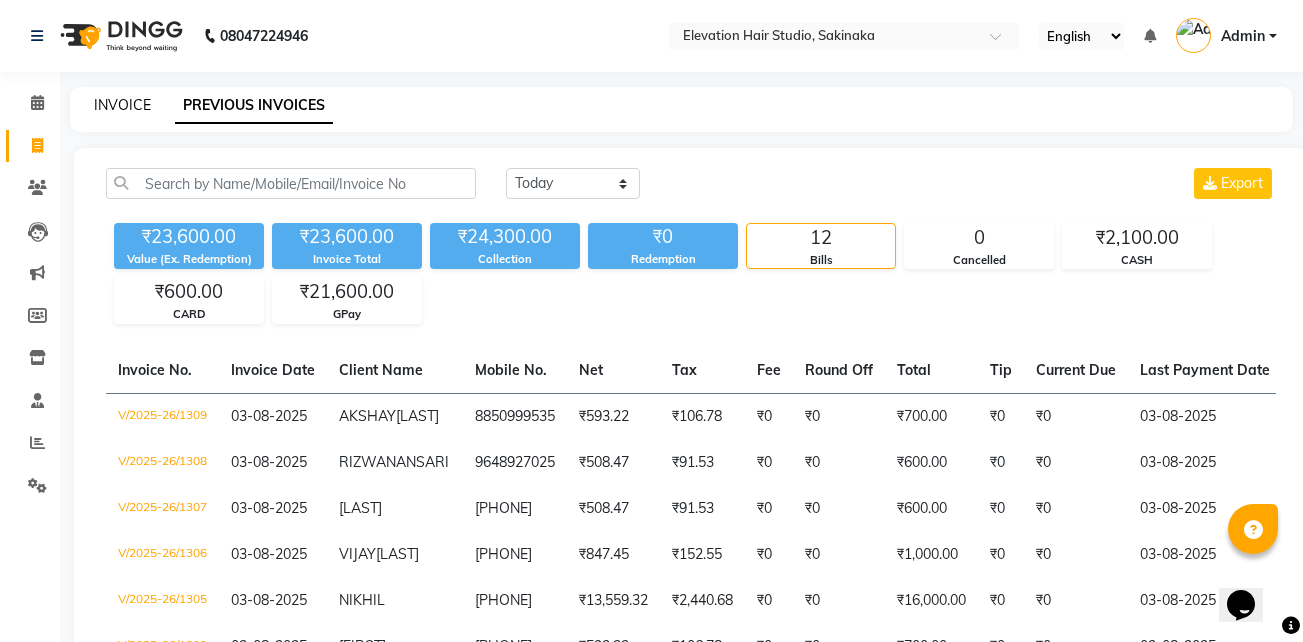 click on "INVOICE" 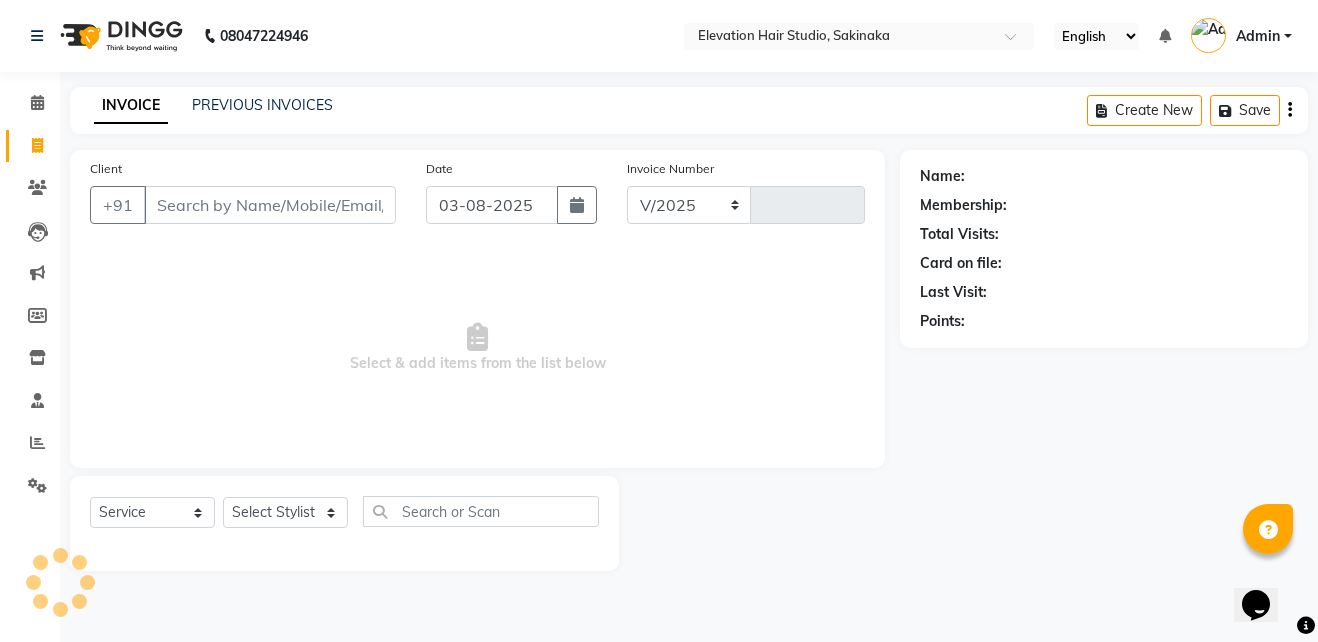 select on "4949" 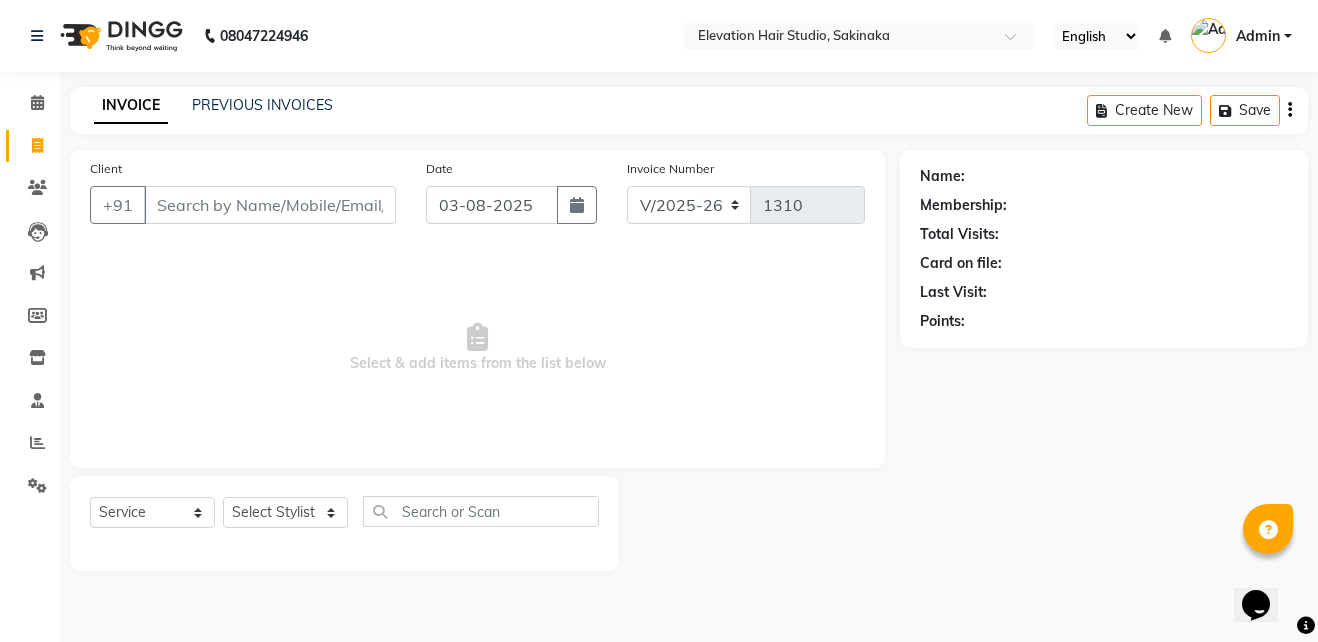 click on "Client" at bounding box center [270, 205] 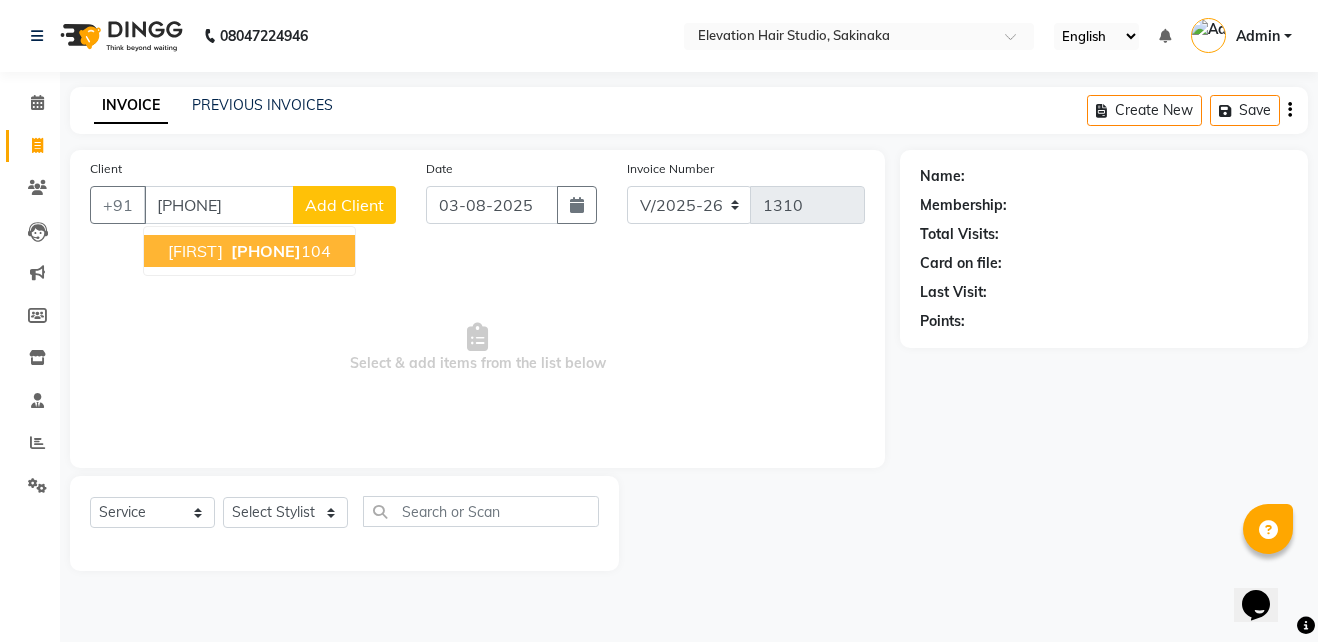 click on "[FIRST] [PHONE]" at bounding box center [249, 251] 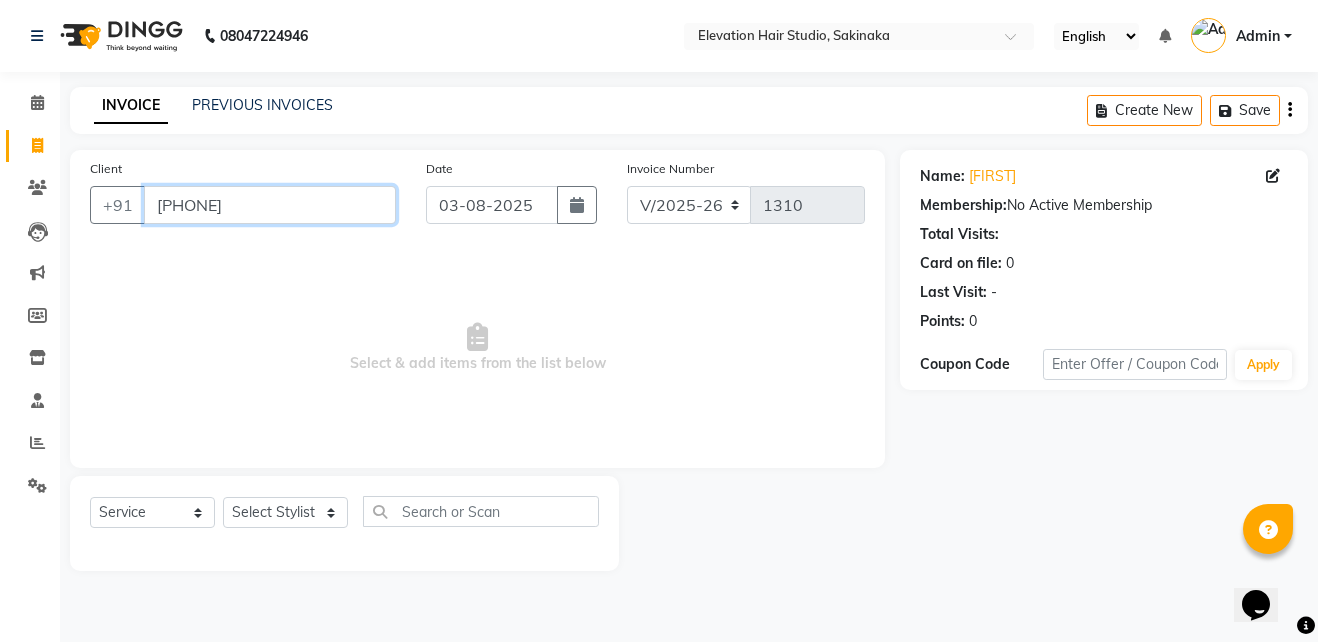 click on "[PHONE]" at bounding box center (270, 205) 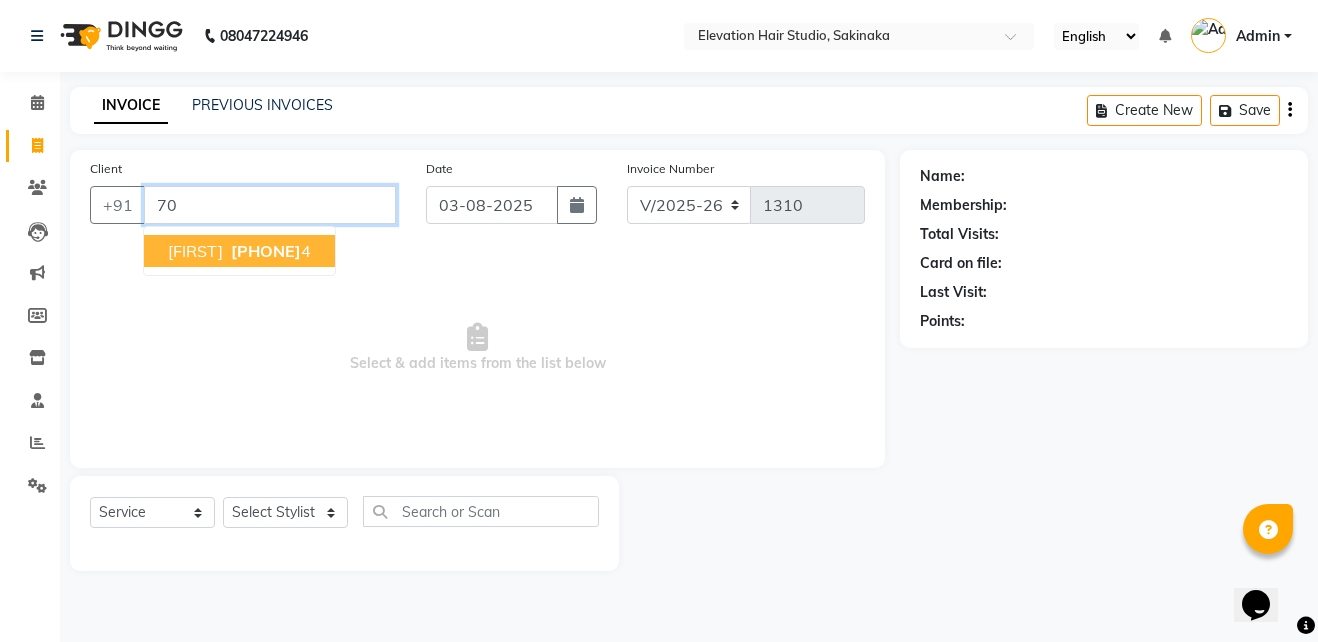 type on "7" 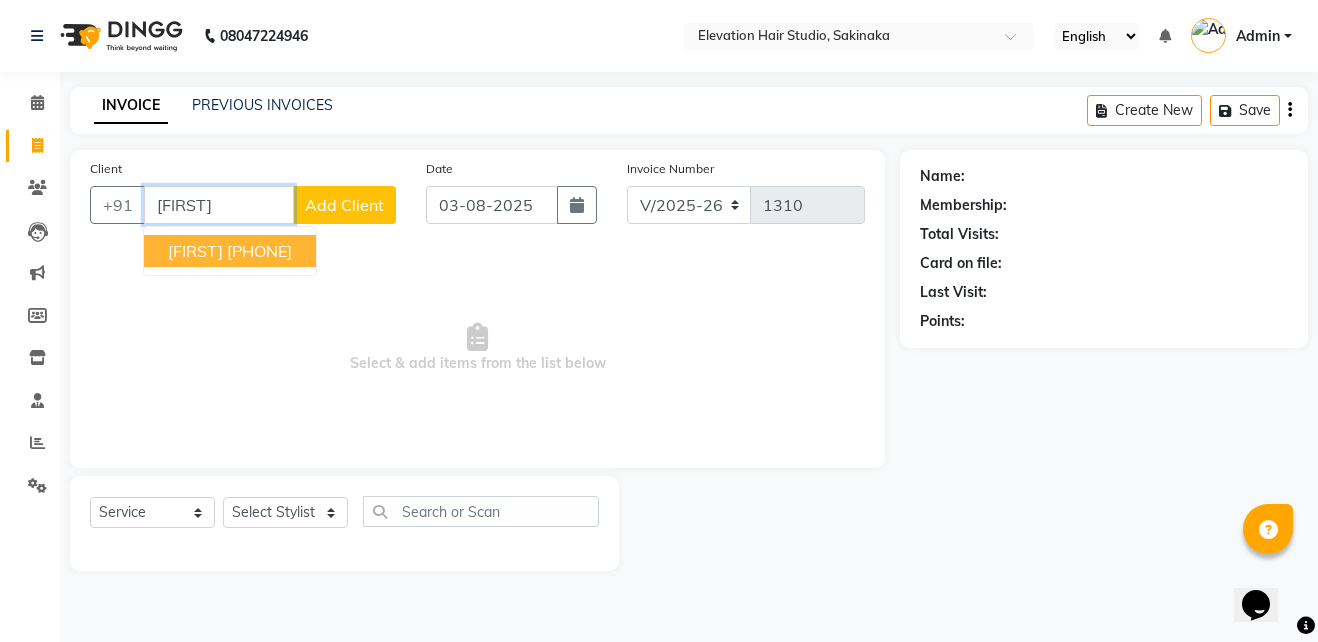 type on "p" 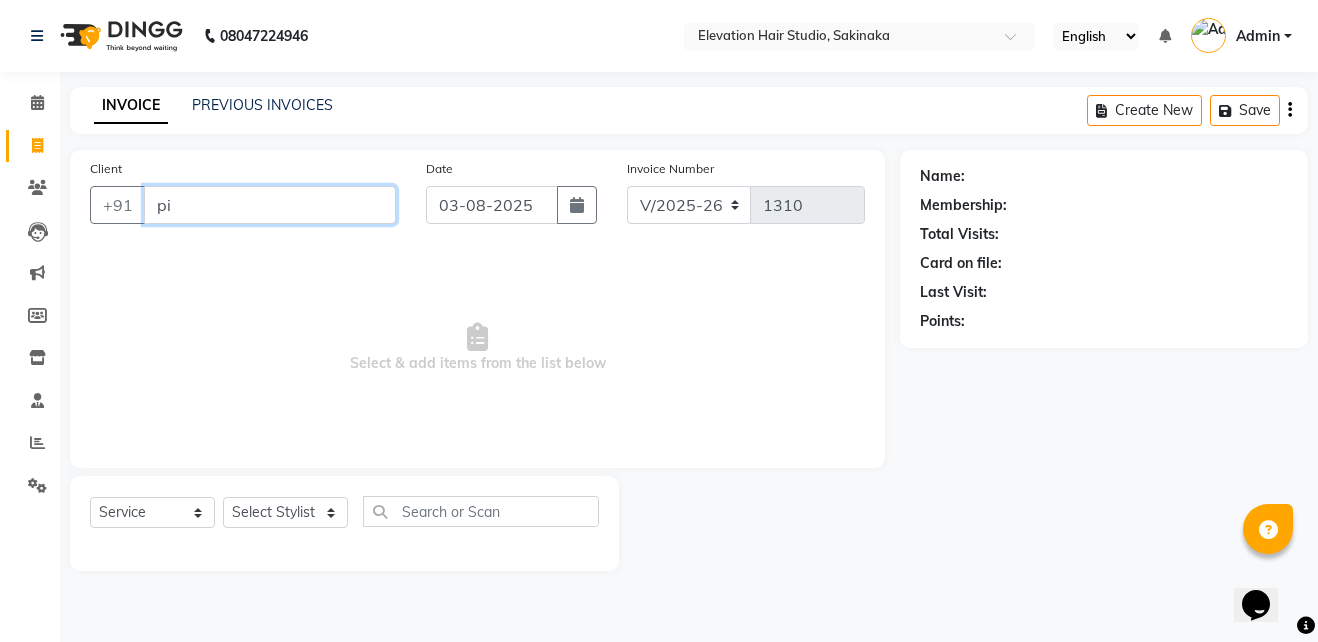 type on "p" 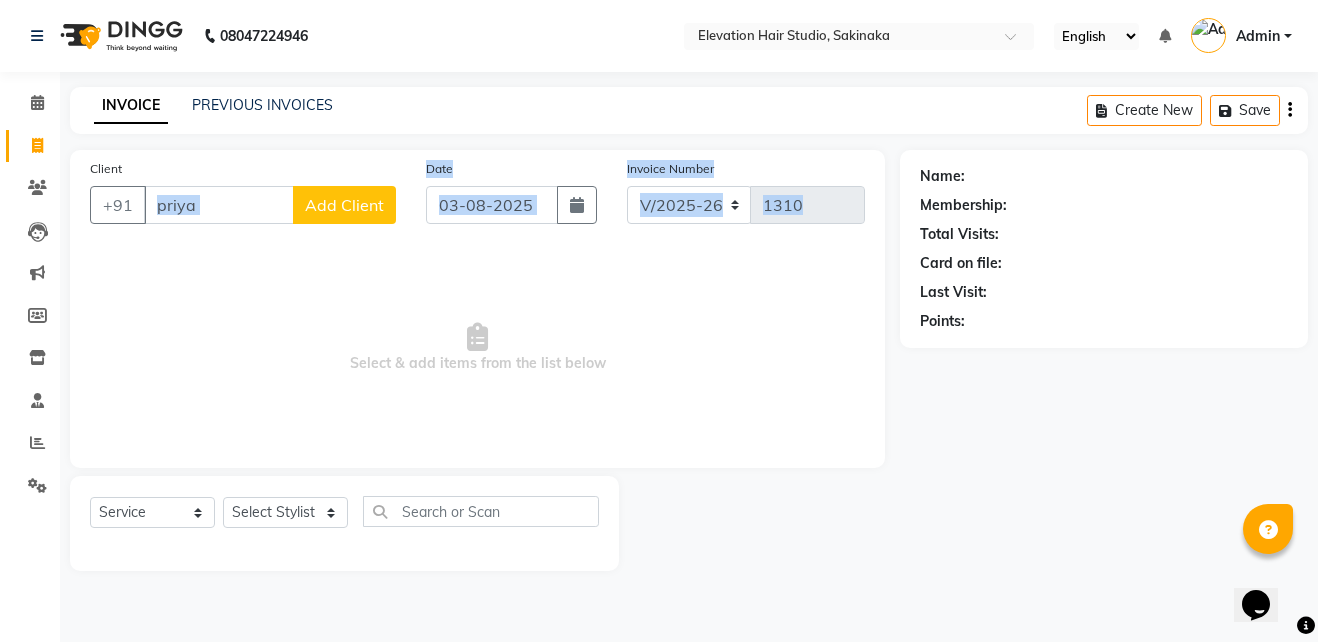 drag, startPoint x: 470, startPoint y: 272, endPoint x: 256, endPoint y: 201, distance: 225.47061 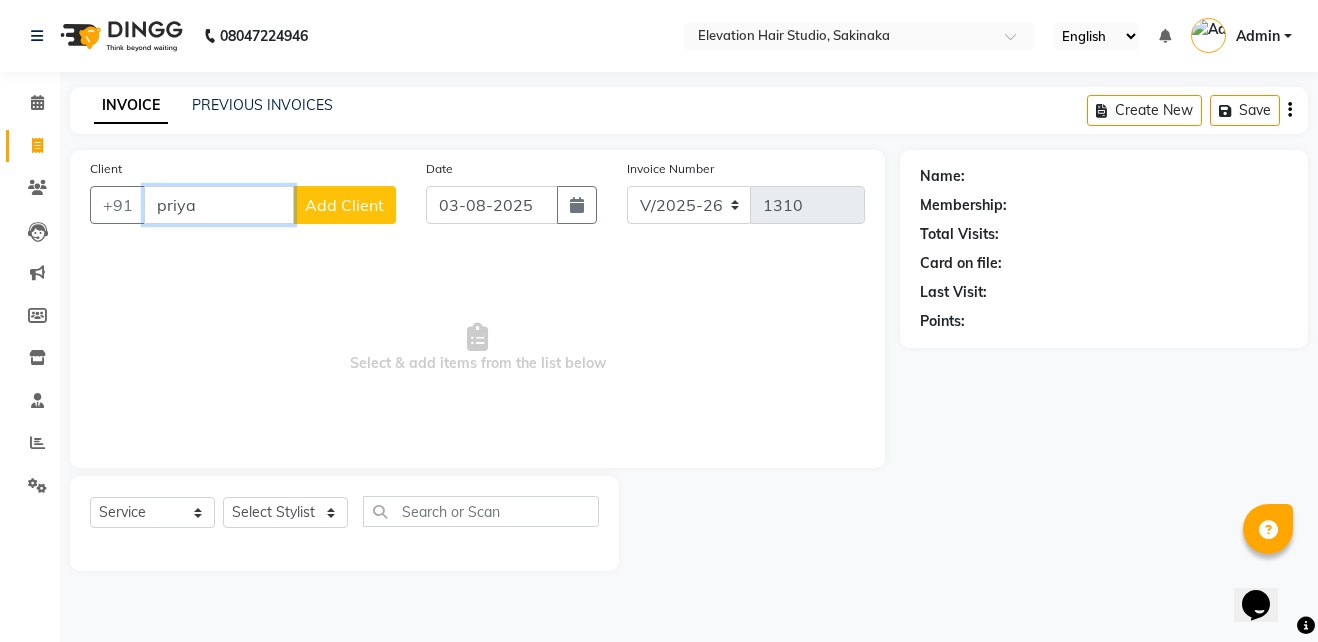 click on "priya" at bounding box center [219, 205] 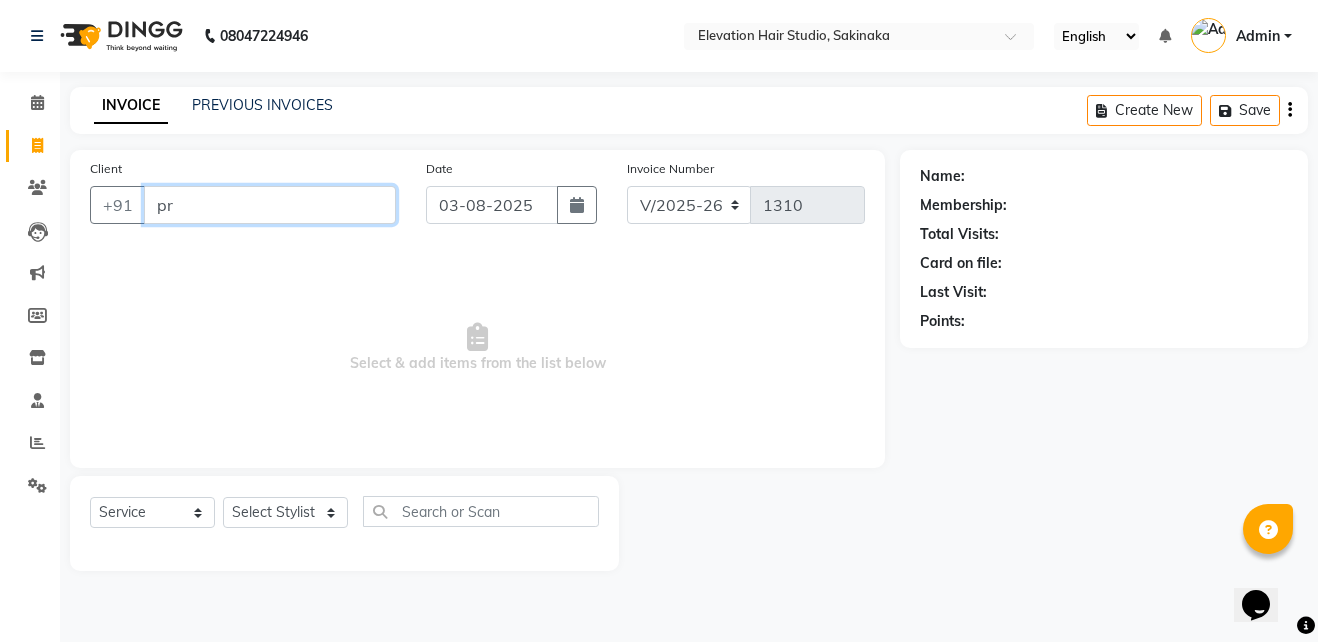 type on "p" 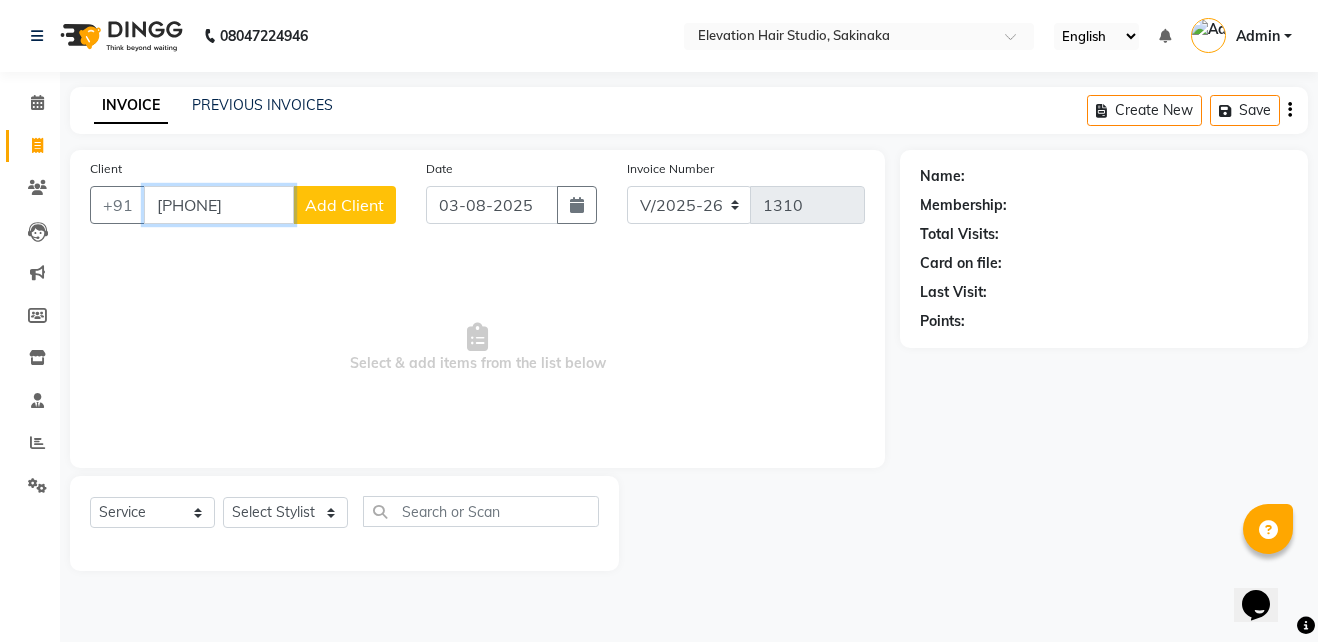 type on "[PHONE]" 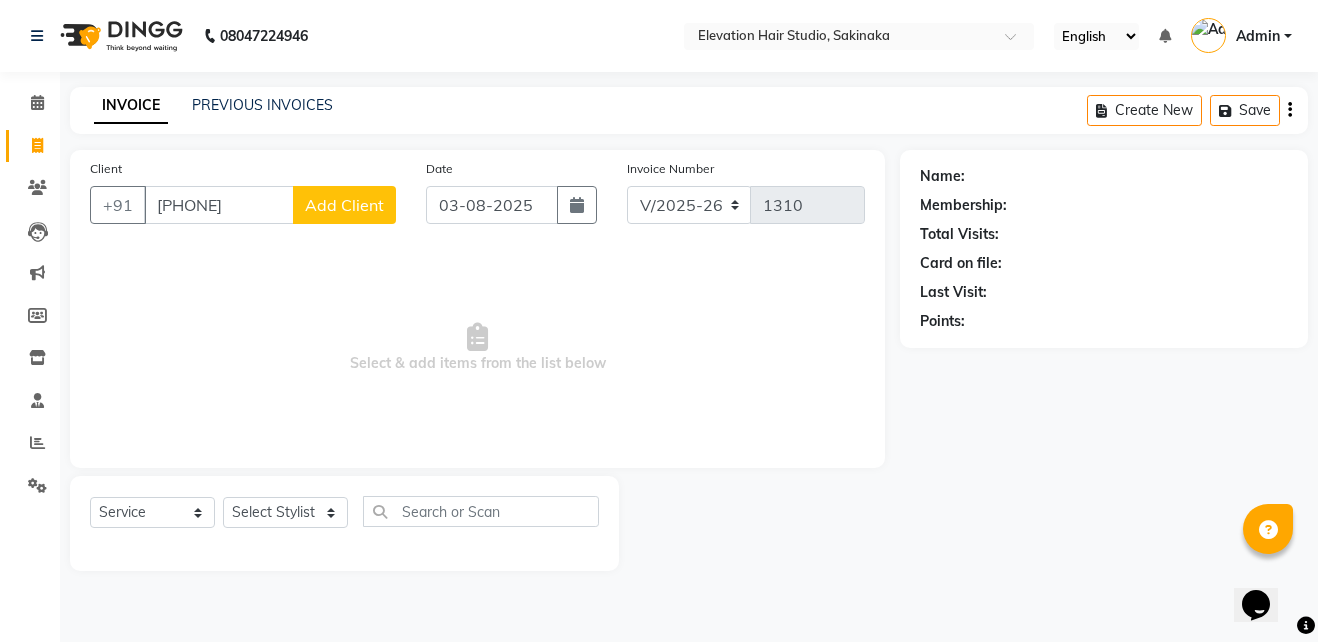click on "Add Client" 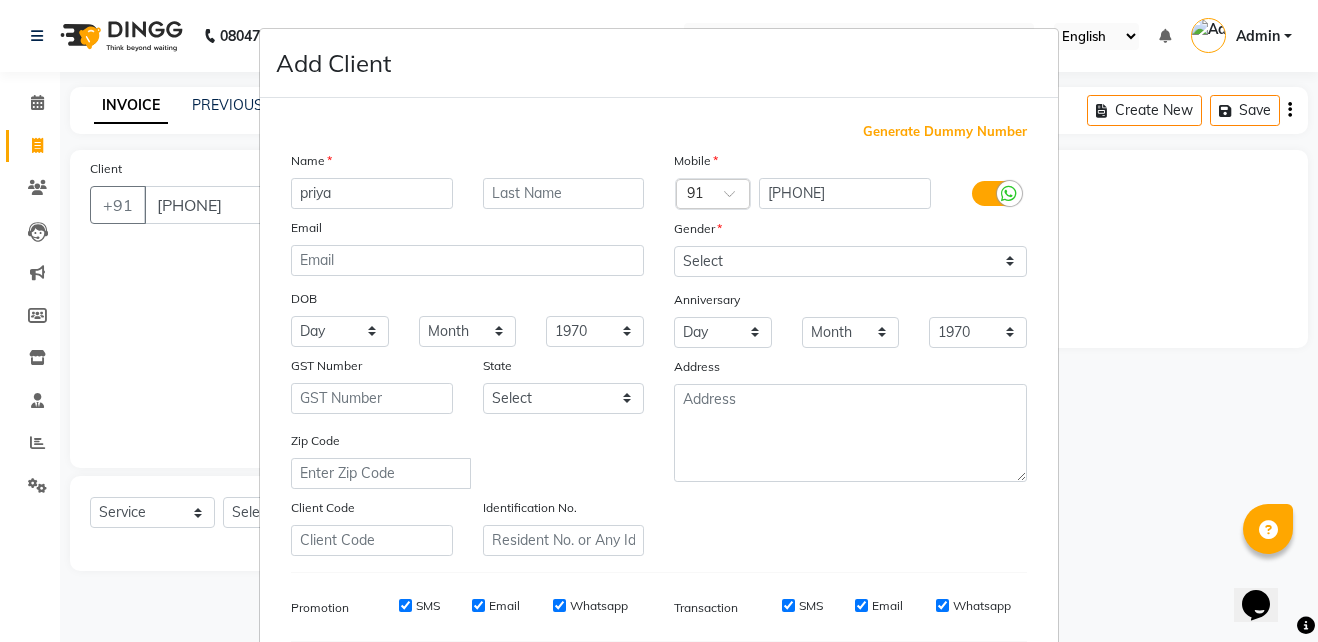 type on "priya" 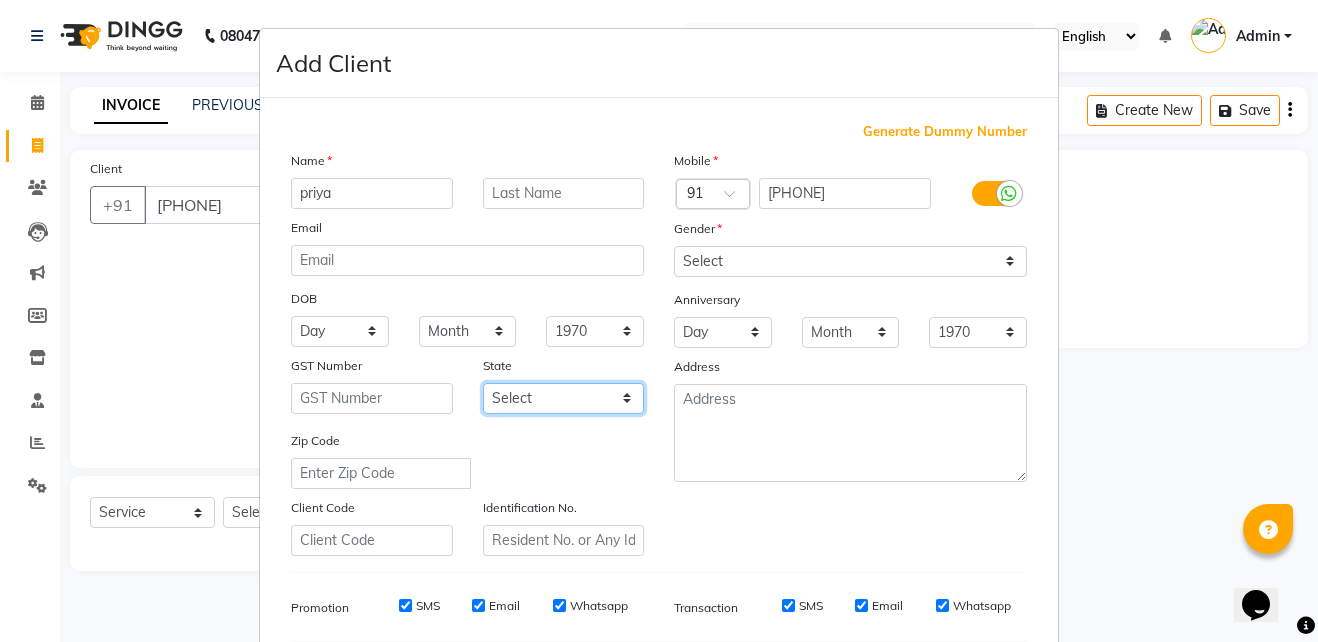 click on "Select Andaman and Nicobar Islands Andhra Pradesh Arunachal Pradesh Assam Bihar Chandigarh Chhattisgarh Dadra and Nagar Haveli Daman and Diu Delhi Goa Gujarat Haryana Himachal Pradesh Jammu and Kashmir Jharkhand Karnataka Kerala Lakshadweep Madhya Pradesh Maharashtra Manipur Meghalaya Mizoram Nagaland Odisha Pondicherry Punjab Rajasthan Sikkim Tamil Nadu Telangana Tripura Uttar Pradesh Uttarakhand West Bengal Ladakh Other Territory Centre Jurisdiction" at bounding box center (564, 398) 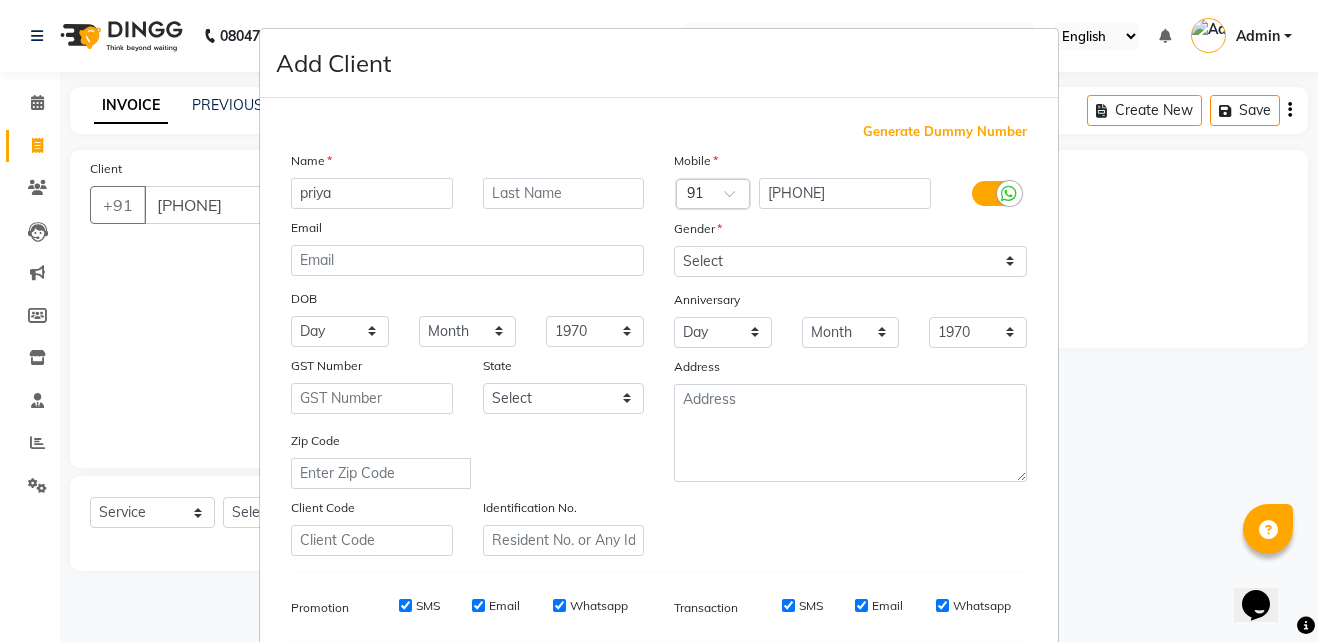 click on "Add Client Generate Dummy Number Name [NAME] Email DOB Day 01 02 03 04 05 06 07 08 09 10 11 12 13 14 15 16 17 18 19 20 21 22 23 24 25 26 27 28 29 30 31 Month January February March April May June July August September October November December 1940 1941 1942 1943 1944 1945 1946 1947 1948 1949 1950 1951 1952 1953 1954 1955 1956 1957 1958 1959 1960 1961 1962 1963 1964 1965 1966 1967 1968 1969 1970 1971 1972 1973 1974 1975 1976 1977 1978 1979 1980 1981 1982 1983 1984 1985 1986 1987 1988 1989 1990 1991 1992 1993 1994 1995 1996 1997 1998 1999 2000 2001 2002 2003 2004 2005 2006 2007 2008 2009 2010 2011 2012 2013 2014 2015 2016 2017 2018 2019 2020 2021 2022 2023 2024 GST Number State Select Andaman and Nicobar Islands Andhra Pradesh Arunachal Pradesh Assam Bihar Chandigarh Chhattisgarh Dadra and Nagar Haveli Daman and Diu Delhi Goa Gujarat Haryana Himachal Pradesh Jammu and Kashmir Jharkhand Karnataka Kerala Lakshadweep Madhya Pradesh Maharashtra Manipur Meghalaya Mizoram Nagaland Odisha Pondicherry Punjab Rajasthan" at bounding box center (659, 321) 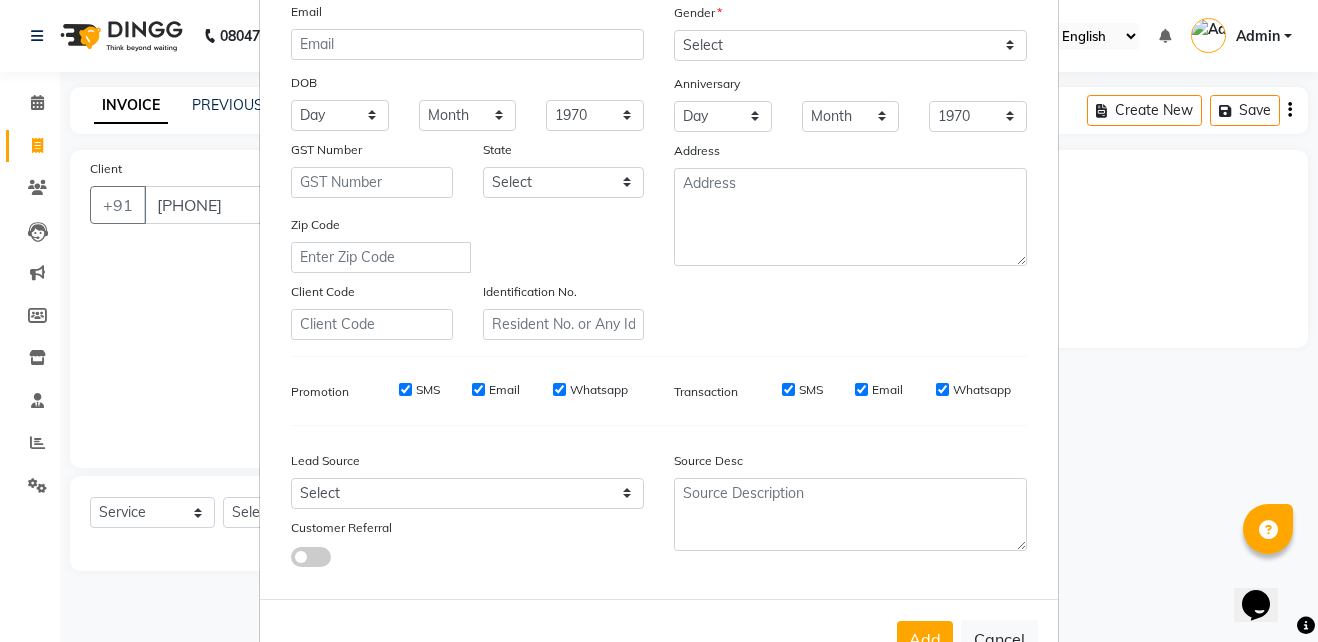 scroll, scrollTop: 281, scrollLeft: 0, axis: vertical 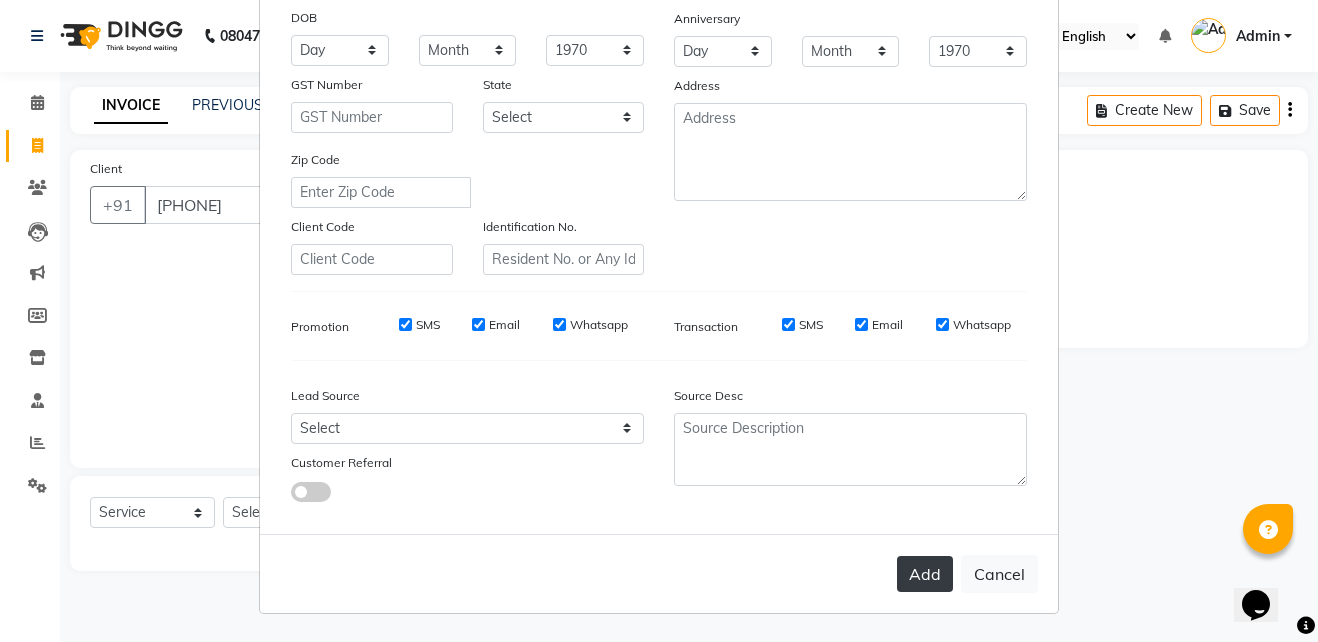 click on "Add" at bounding box center (925, 574) 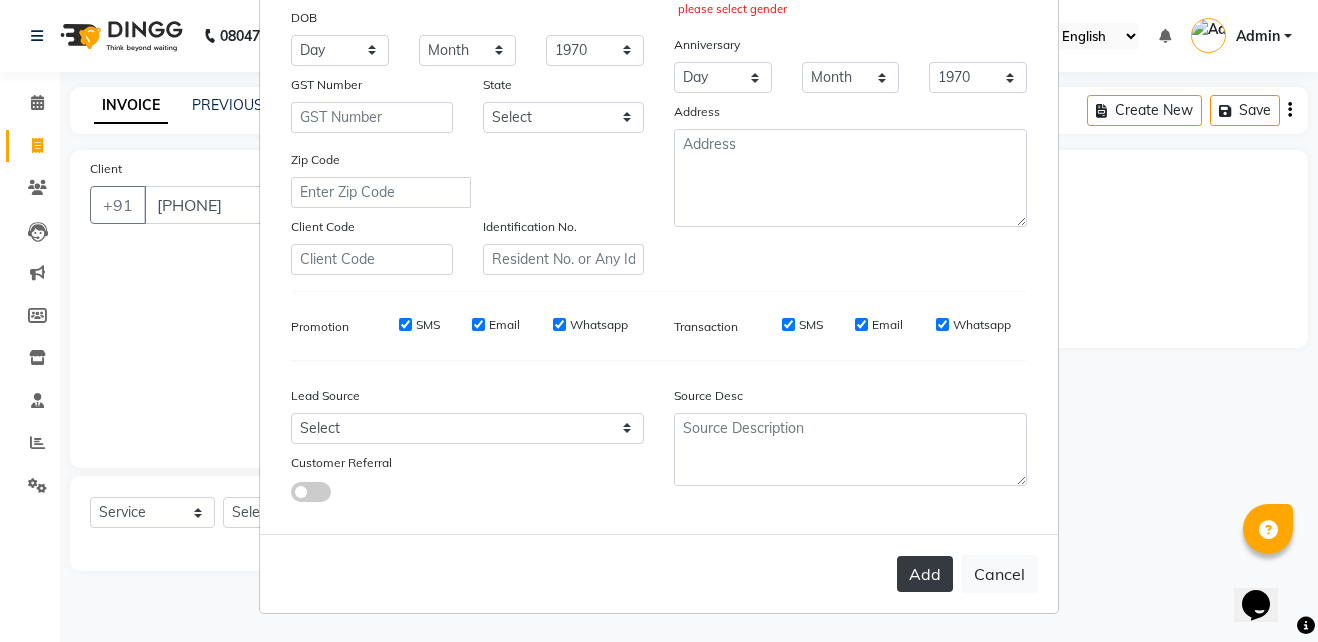 click on "Add" at bounding box center (925, 574) 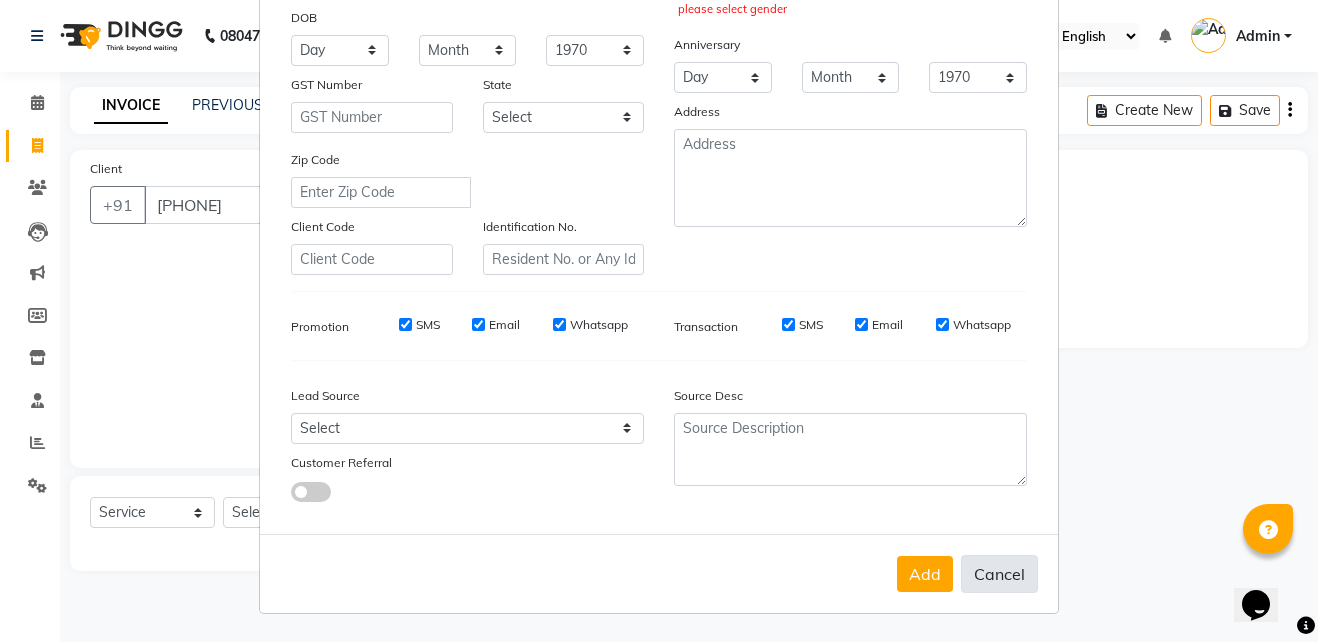 click on "Cancel" at bounding box center [999, 574] 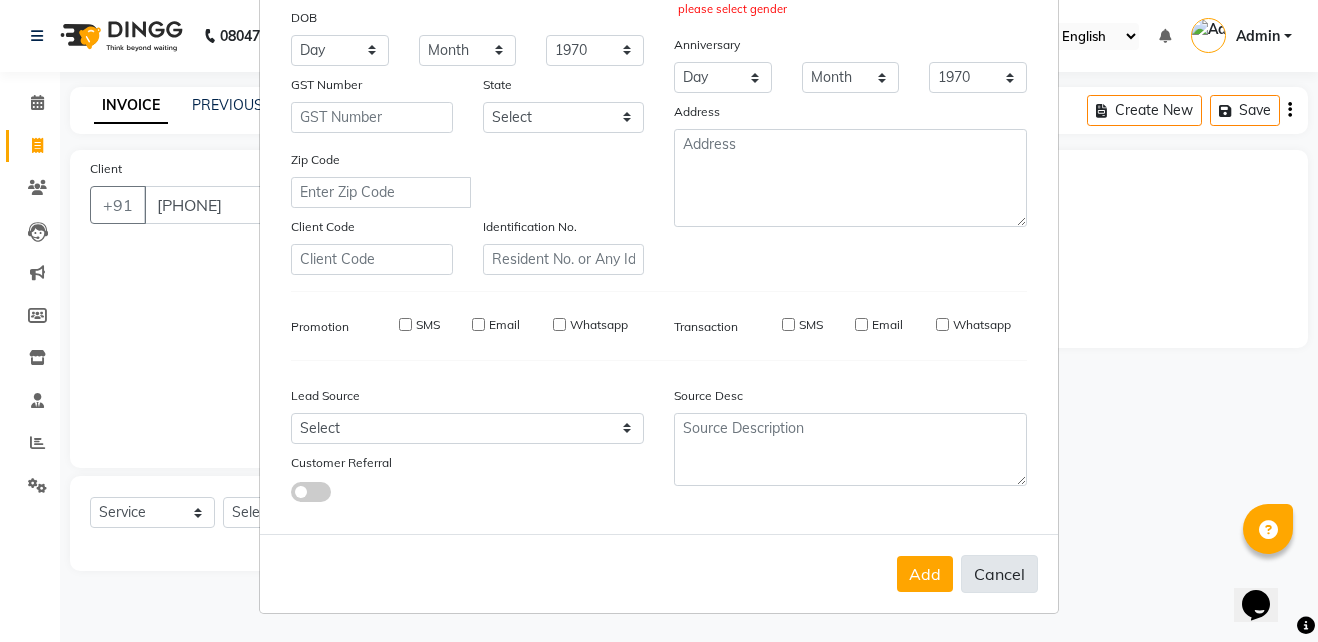 type 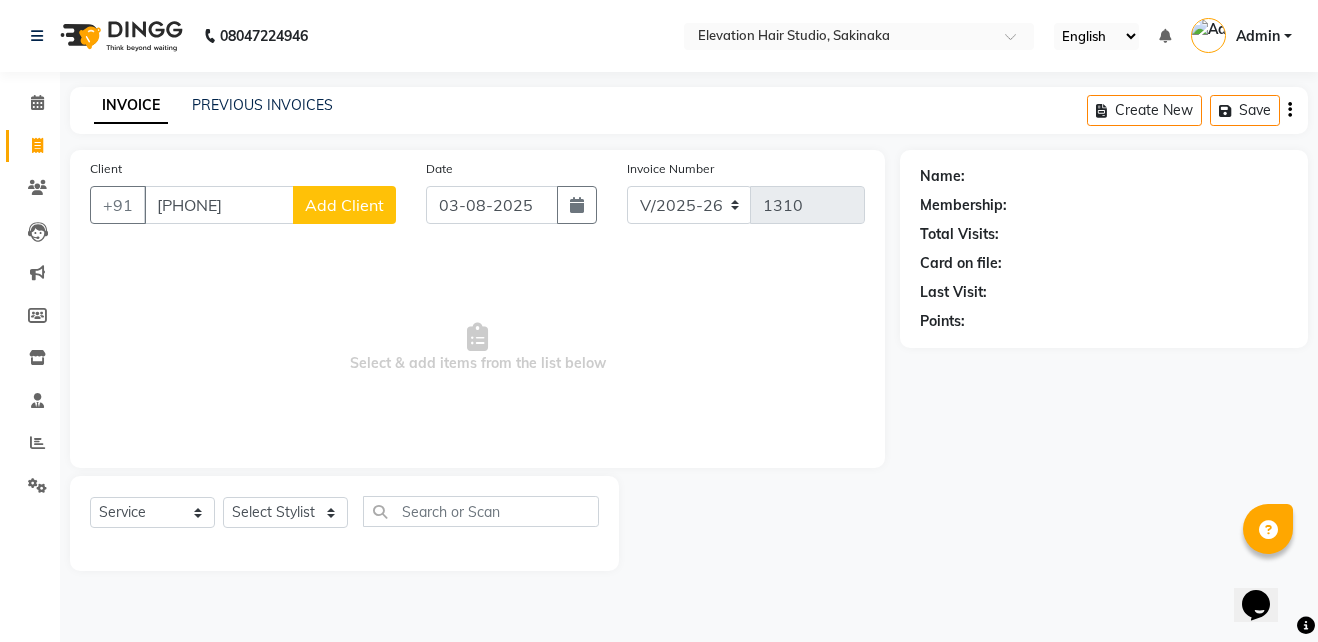 click on "Add Client" 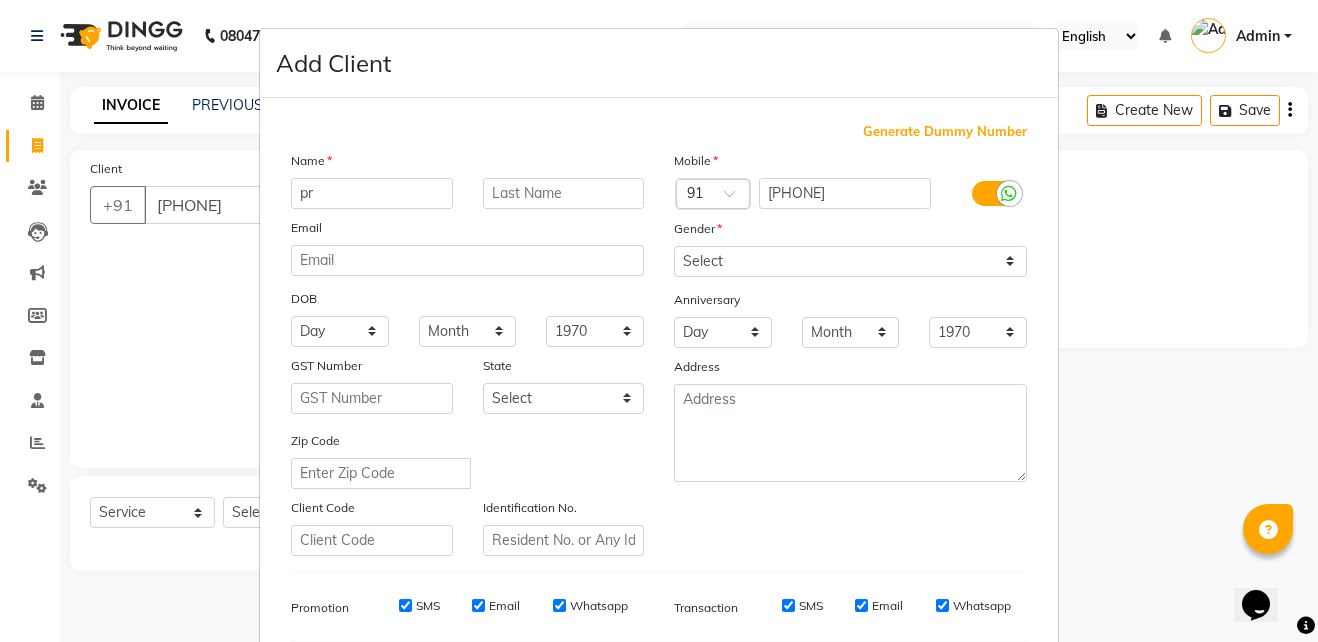 type on "priya" 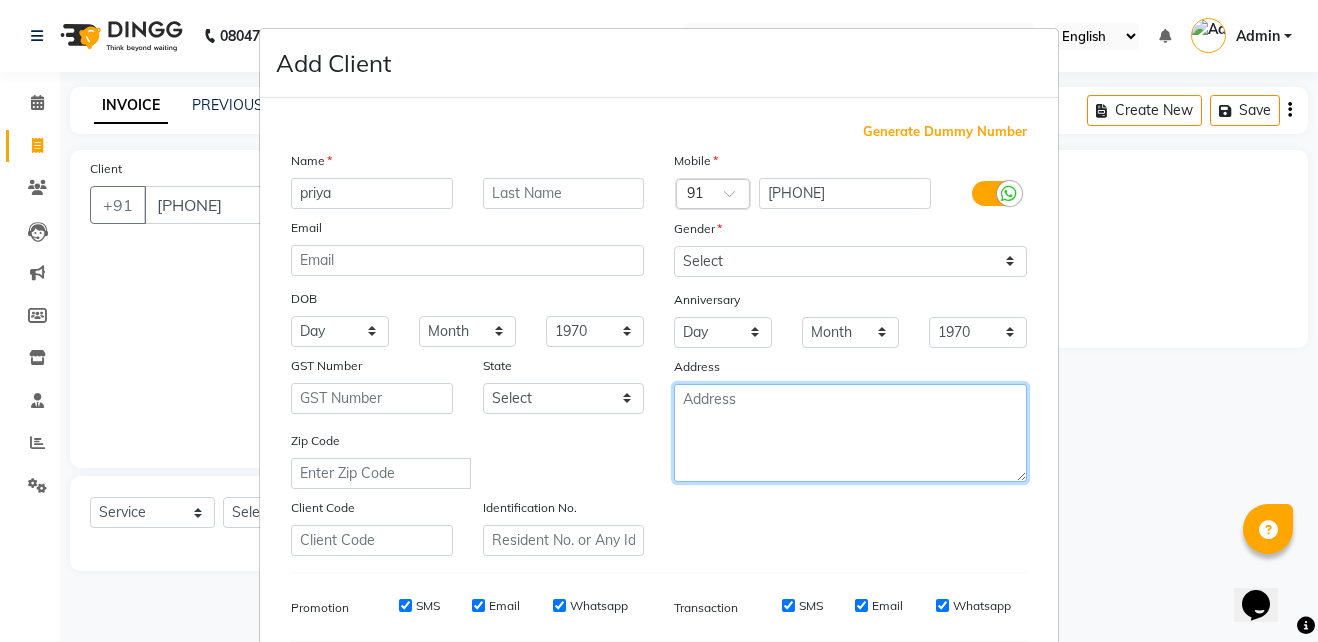 click at bounding box center (850, 433) 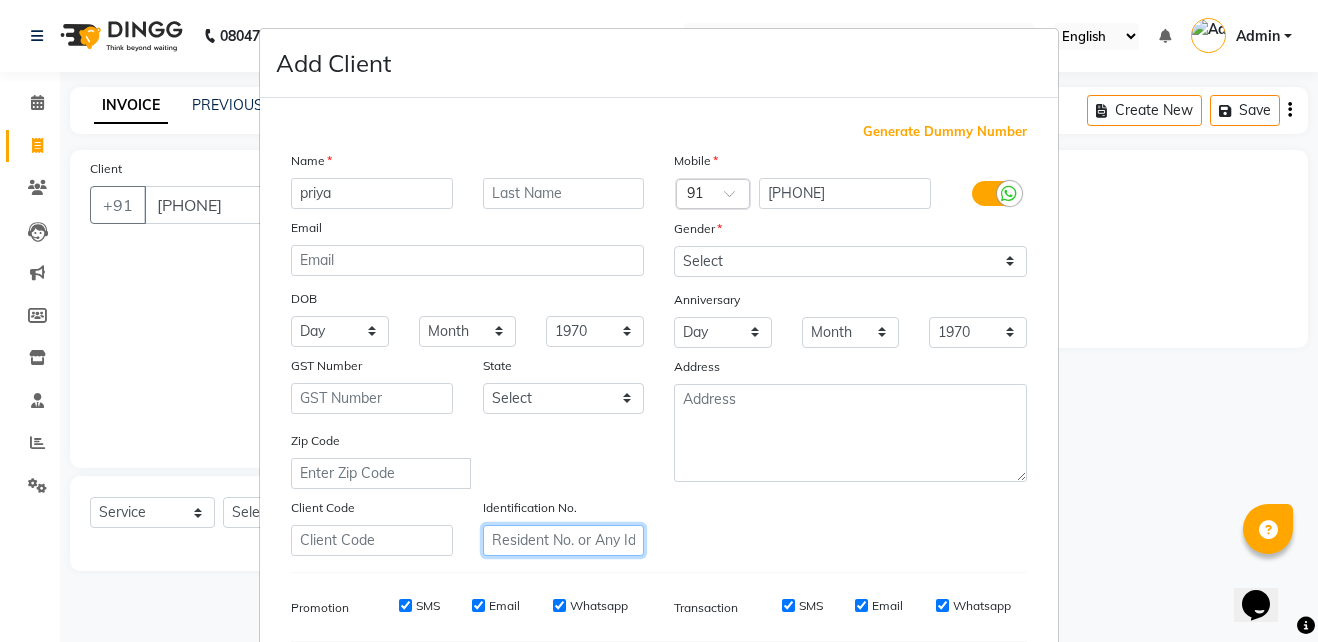 click at bounding box center [564, 540] 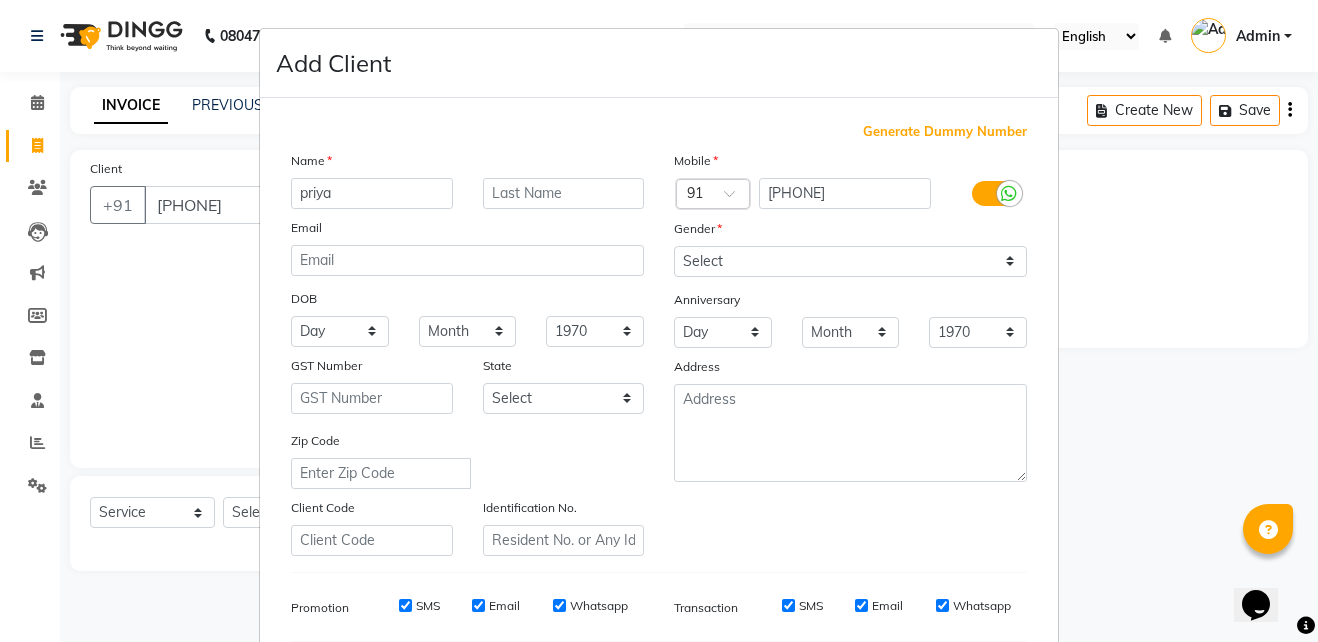 click on "Add Client Generate Dummy Number Name [NAME] Email DOB Day 01 02 03 04 05 06 07 08 09 10 11 12 13 14 15 16 17 18 19 20 21 22 23 24 25 26 27 28 29 30 31 Month January February March April May June July August September October November December 1940 1941 1942 1943 1944 1945 1946 1947 1948 1949 1950 1951 1952 1953 1954 1955 1956 1957 1958 1959 1960 1961 1962 1963 1964 1965 1966 1967 1968 1969 1970 1971 1972 1973 1974 1975 1976 1977 1978 1979 1980 1981 1982 1983 1984 1985 1986 1987 1988 1989 1990 1991 1992 1993 1994 1995 1996 1997 1998 1999 2000 2001 2002 2003 2004 2005 2006 2007 2008 2009 2010 2011 2012 2013 2014 2015 2016 2017 2018 2019 2020 2021 2022 2023 2024 GST Number State Select Andaman and Nicobar Islands Andhra Pradesh Arunachal Pradesh Assam Bihar Chandigarh Chhattisgarh Dadra and Nagar Haveli Daman and Diu Delhi Goa Gujarat Haryana Himachal Pradesh Jammu and Kashmir Jharkhand Karnataka Kerala Lakshadweep Madhya Pradesh Maharashtra Manipur Meghalaya Mizoram Nagaland Odisha Pondicherry Punjab Rajasthan" at bounding box center [659, 321] 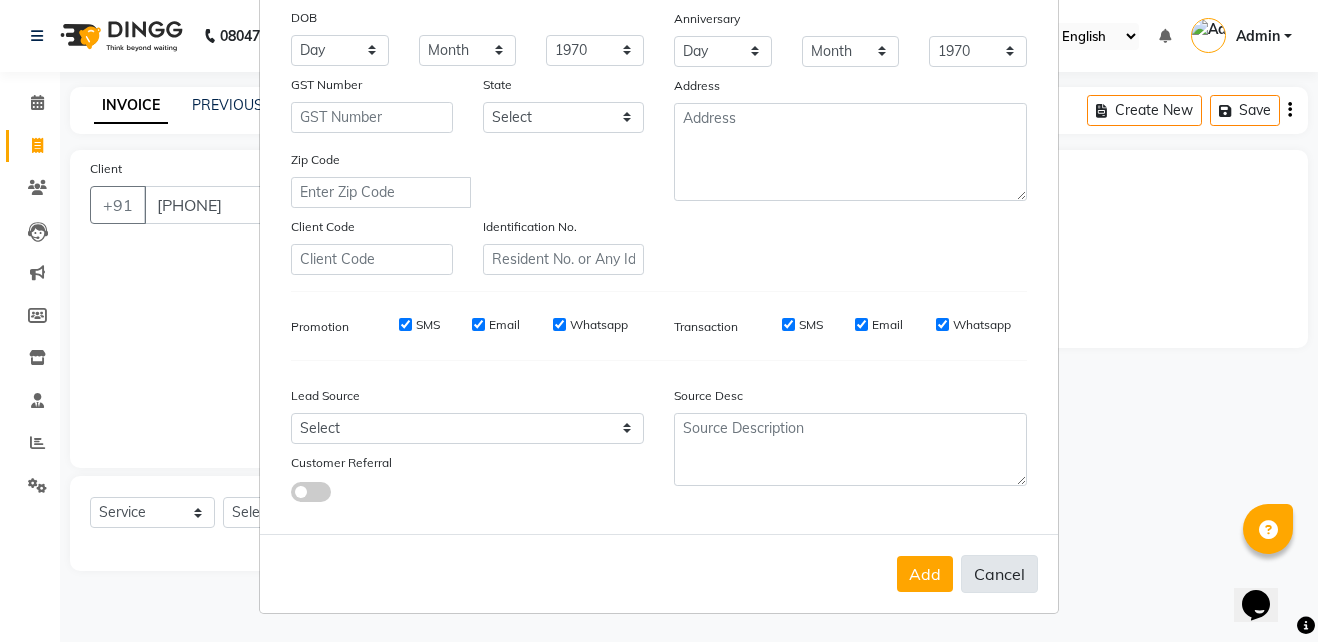 click on "Cancel" at bounding box center (999, 574) 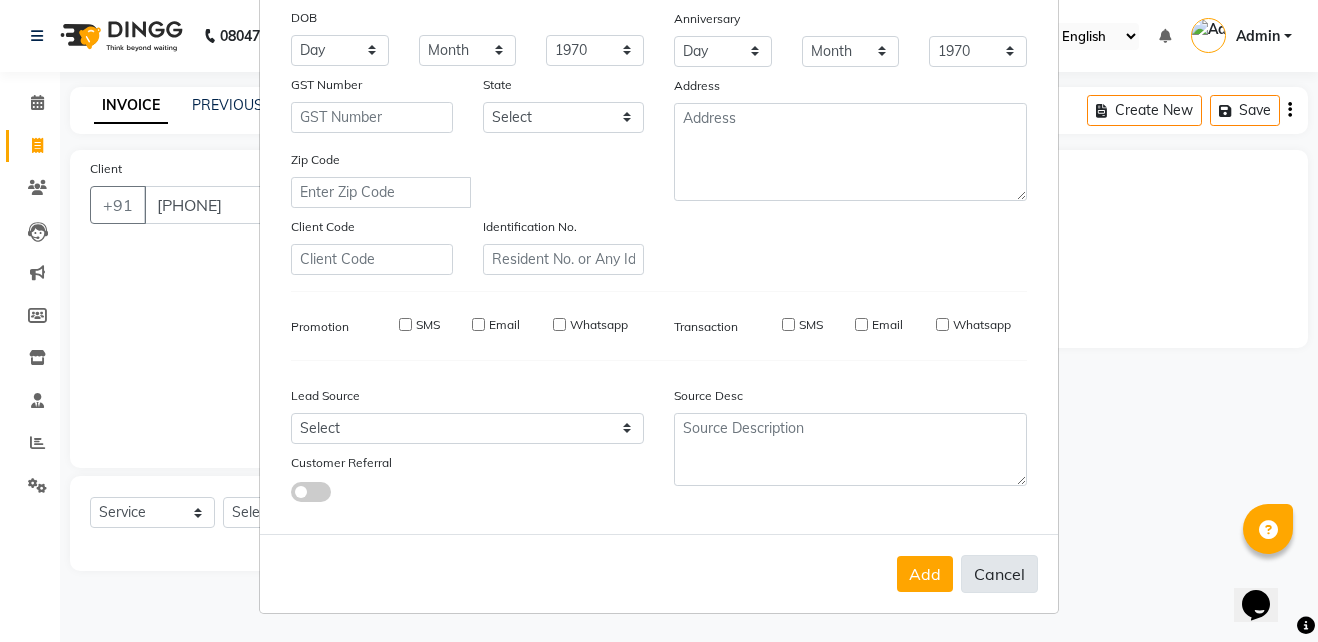 type 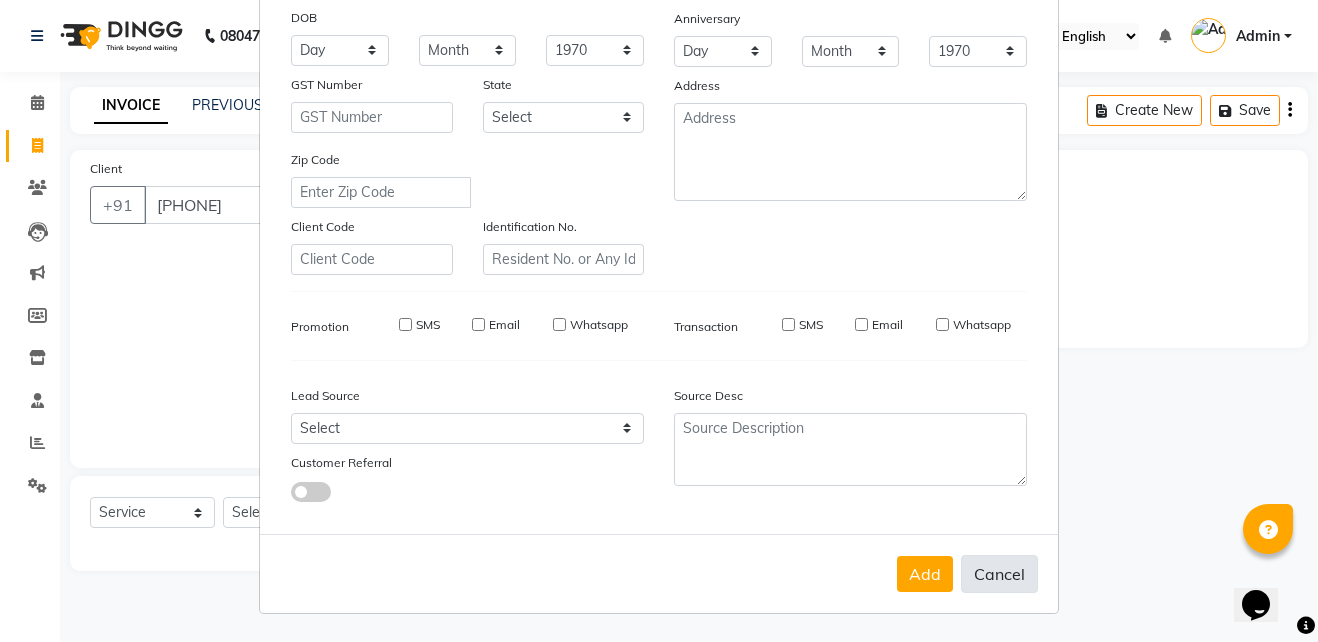 select 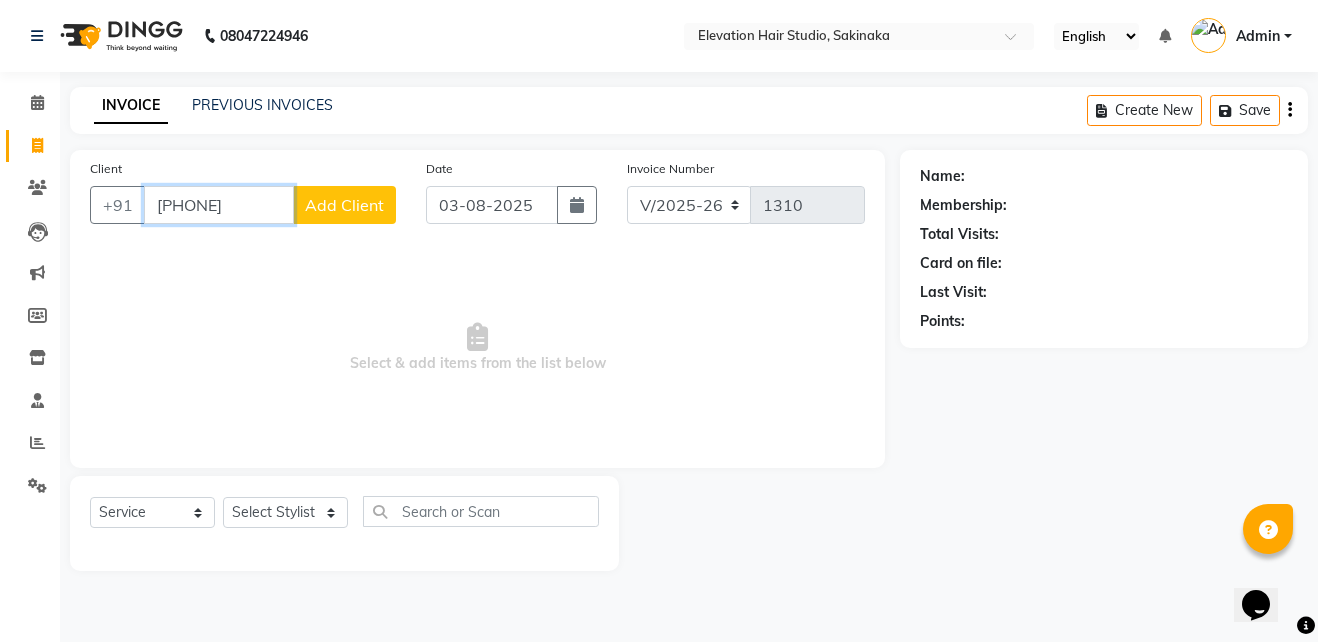 click on "[PHONE]" at bounding box center [219, 205] 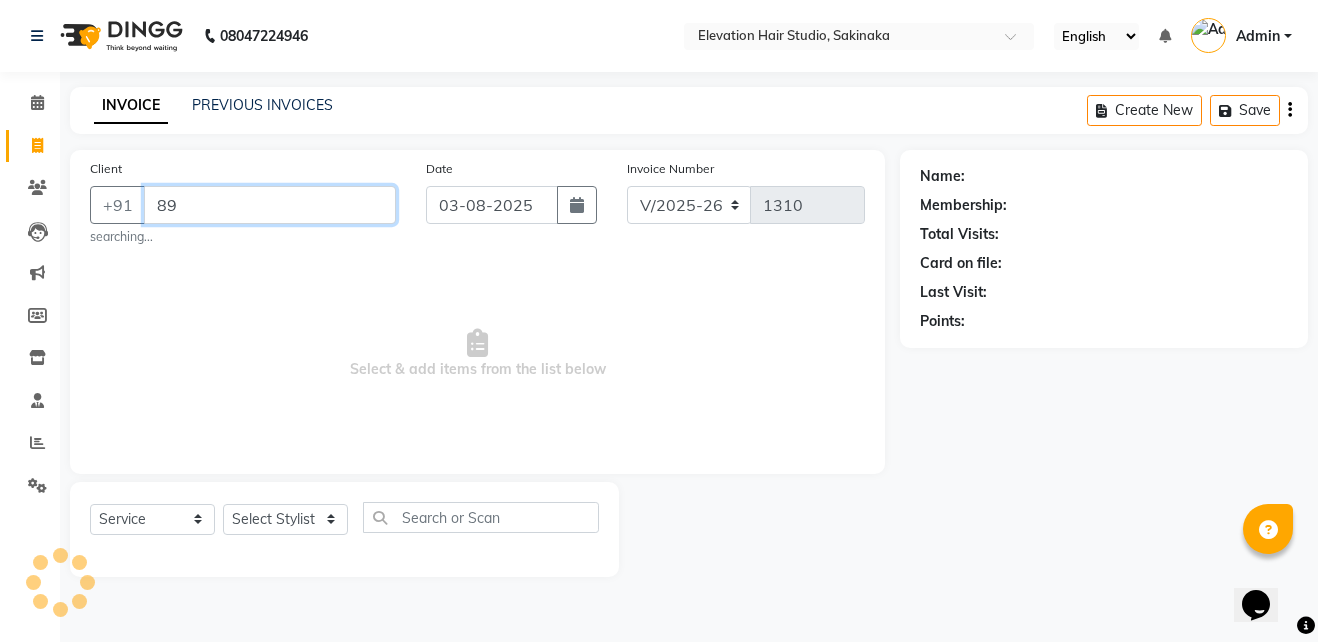 type on "8" 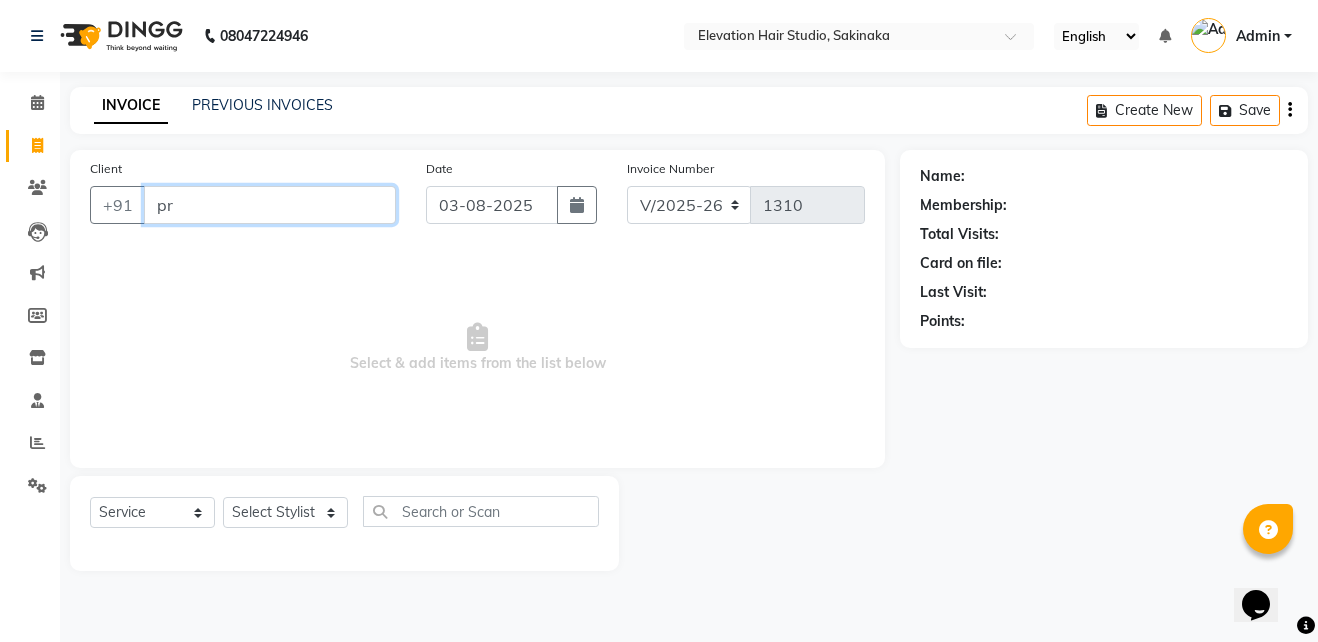 type on "p" 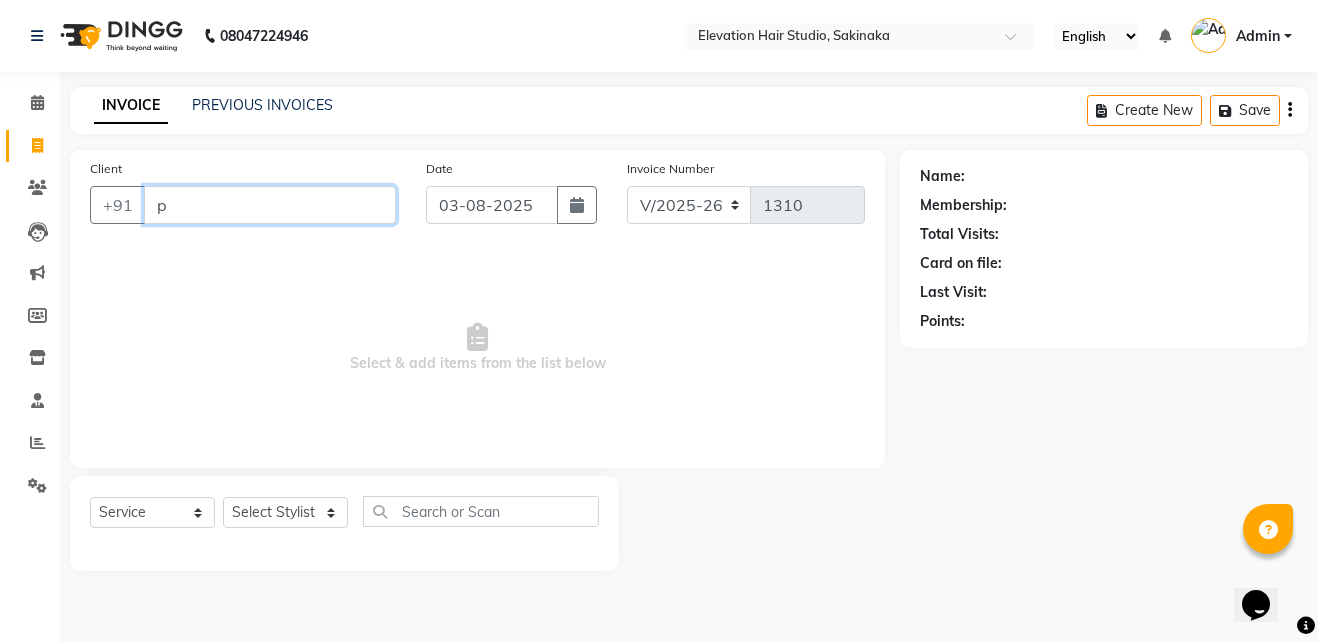 type 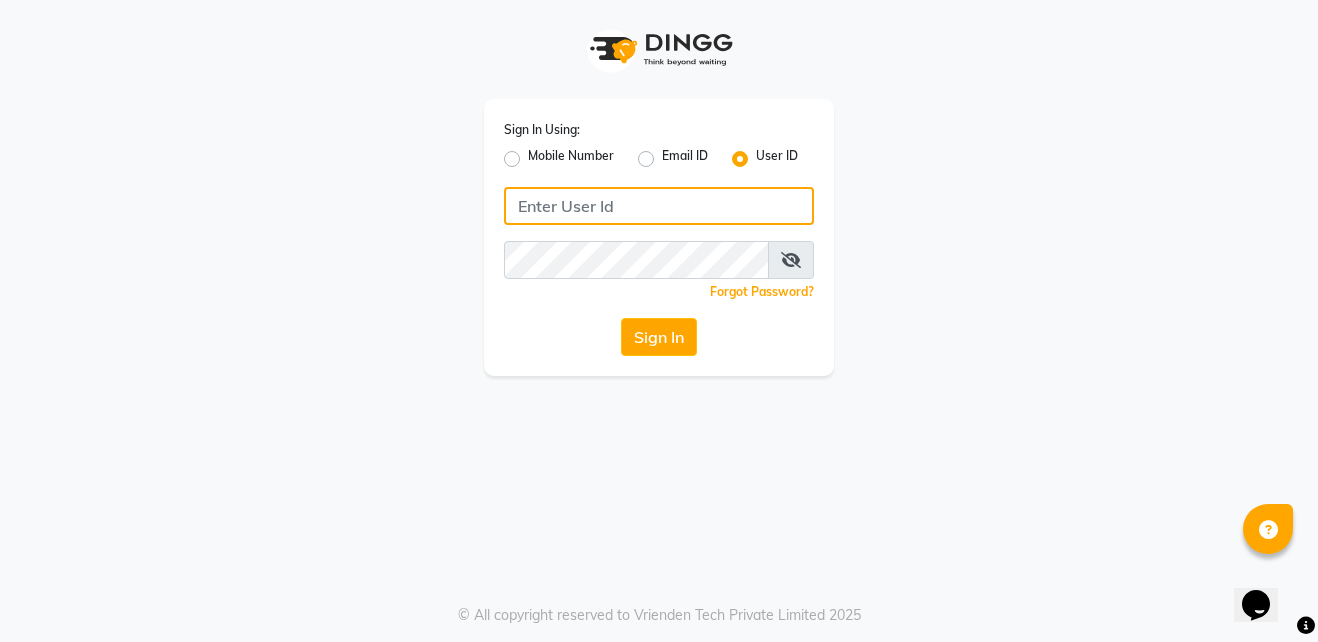 type on "shahid" 